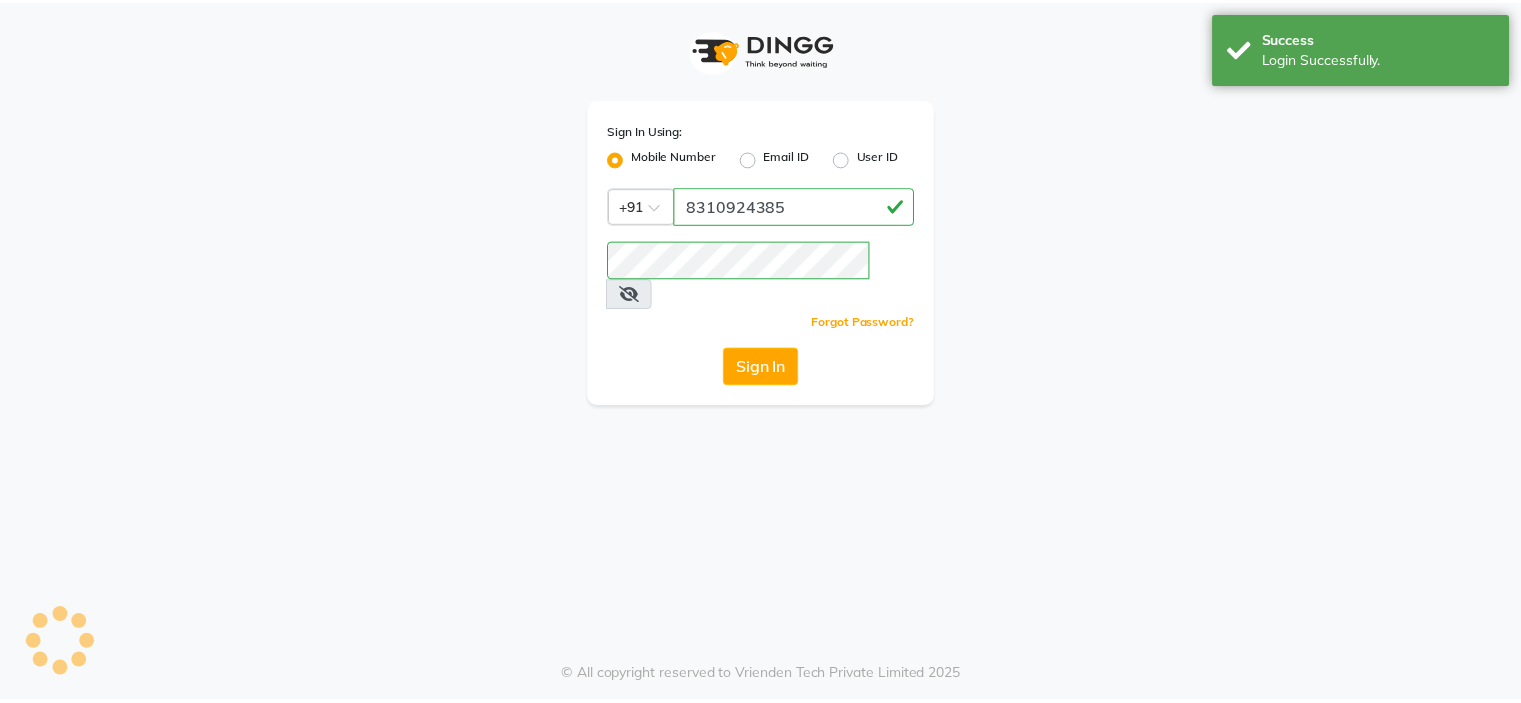scroll, scrollTop: 0, scrollLeft: 0, axis: both 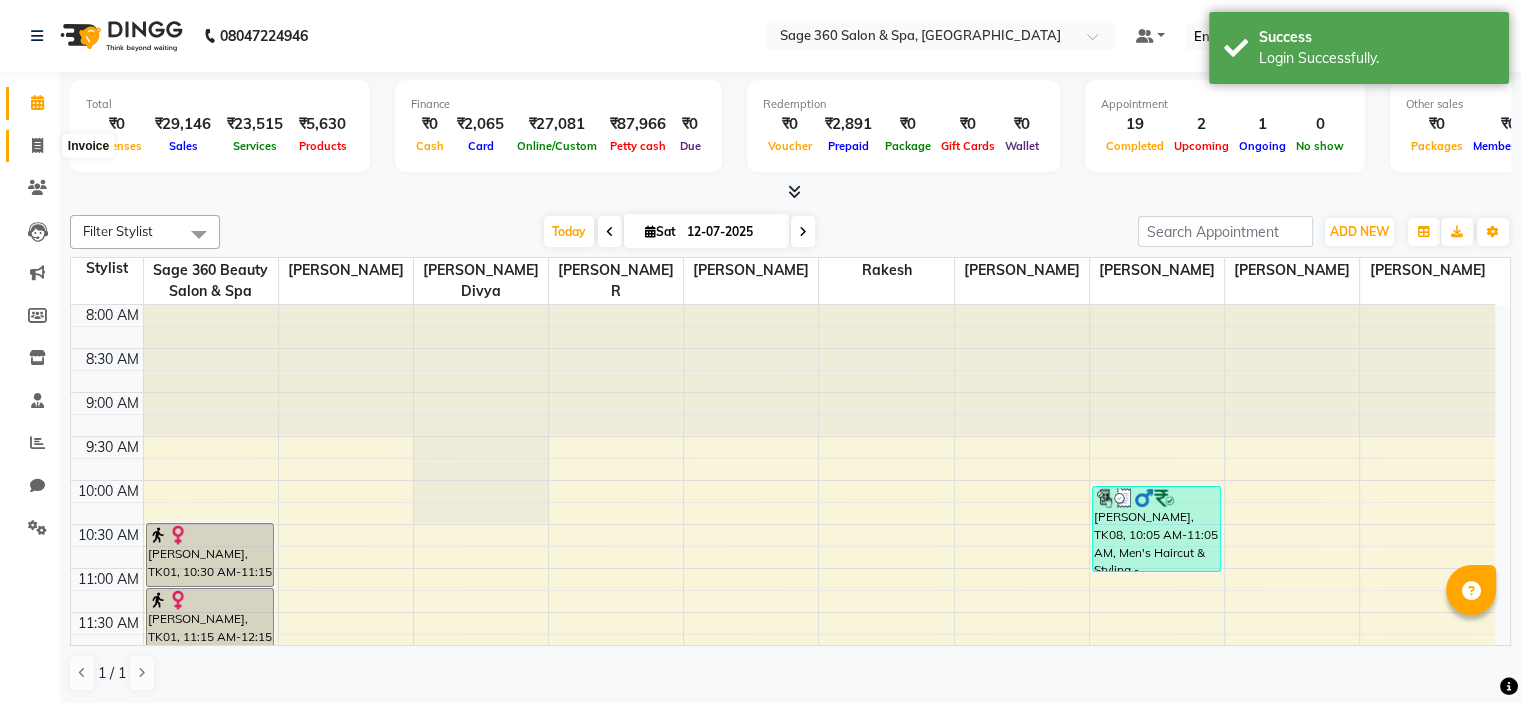 click 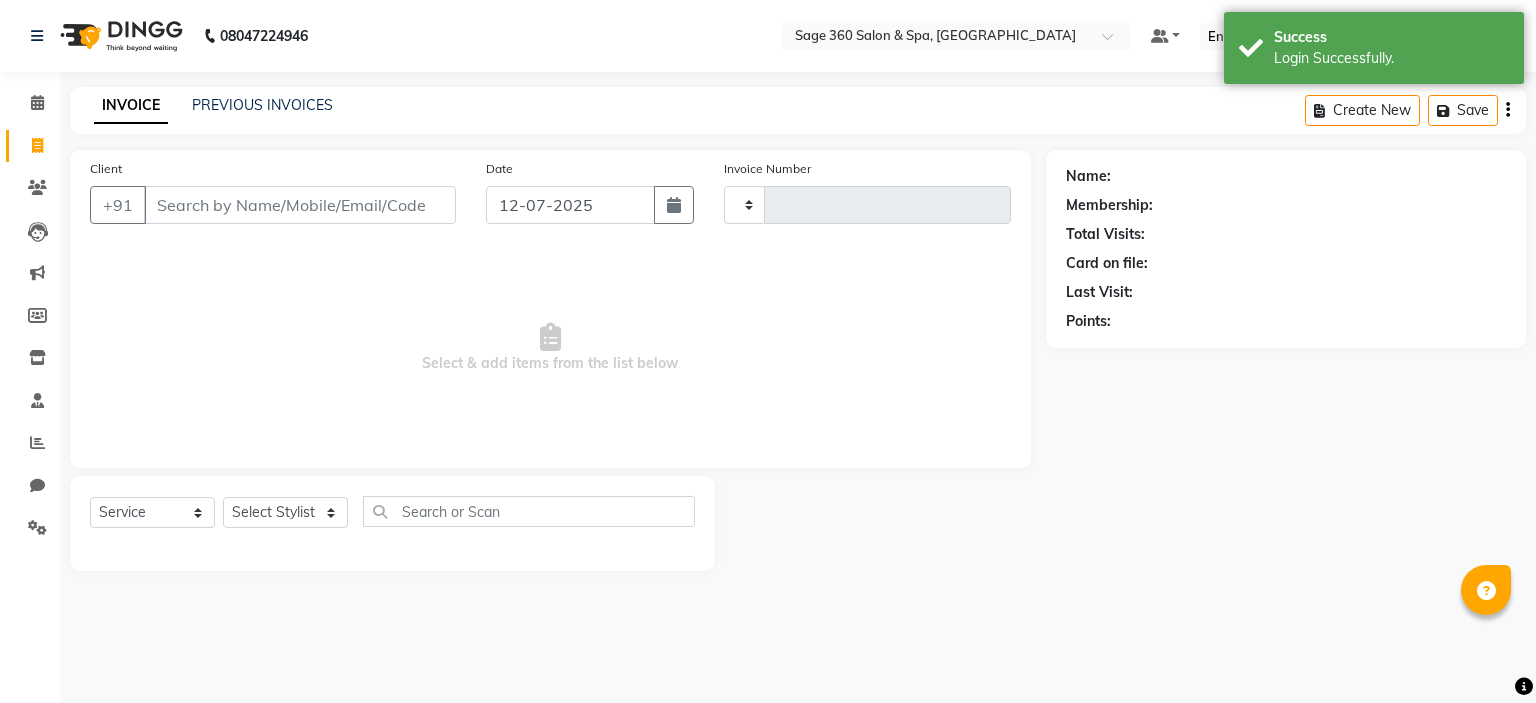 type on "0837" 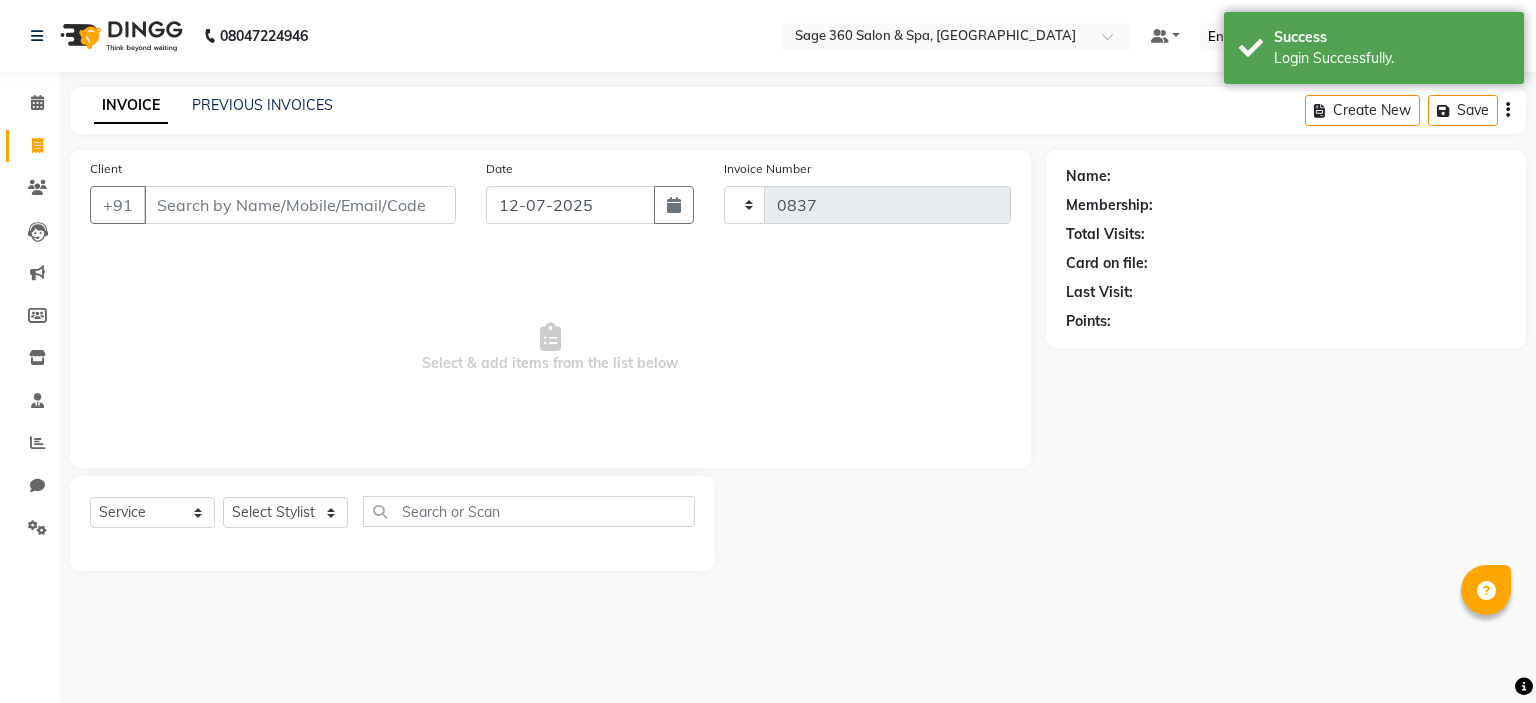 select on "7678" 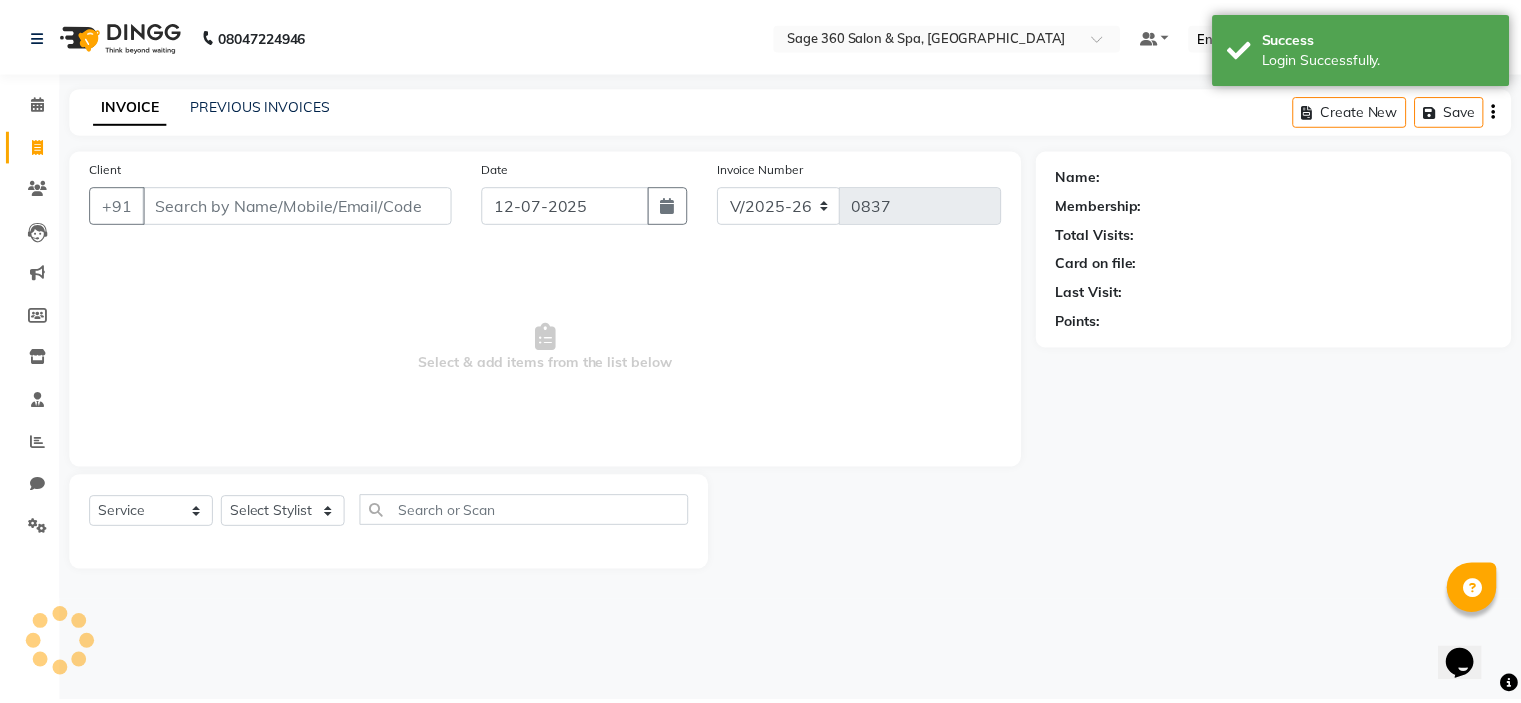 scroll, scrollTop: 0, scrollLeft: 0, axis: both 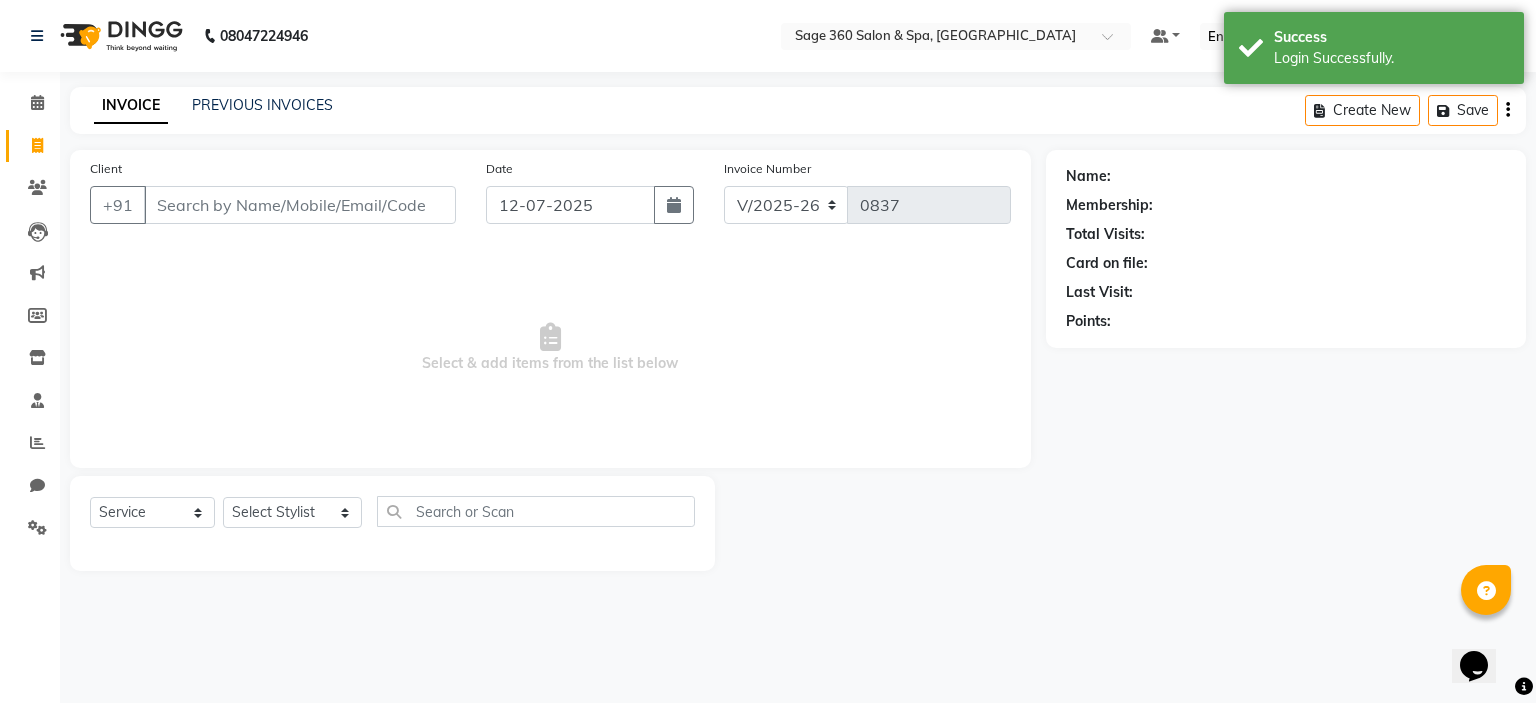 click on "PREVIOUS INVOICES" 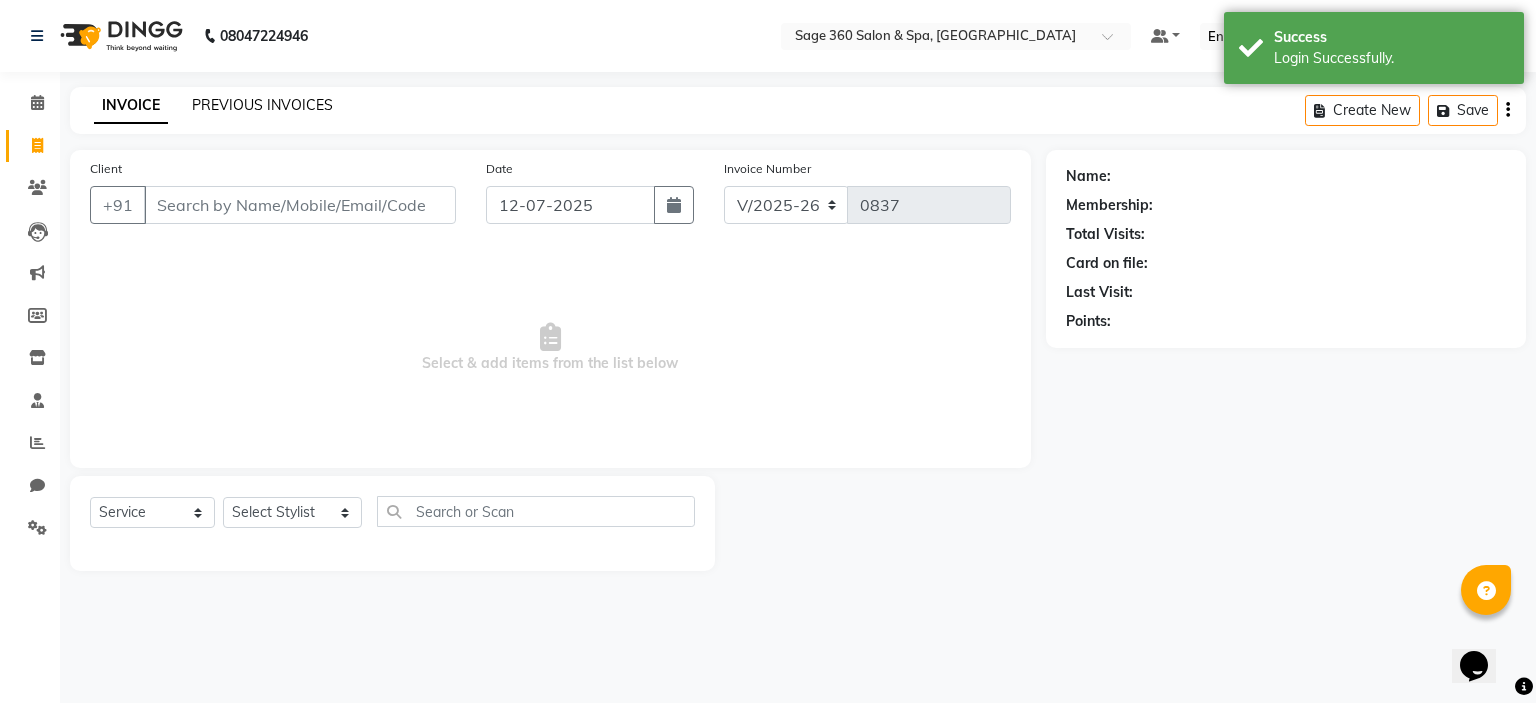 click on "PREVIOUS INVOICES" 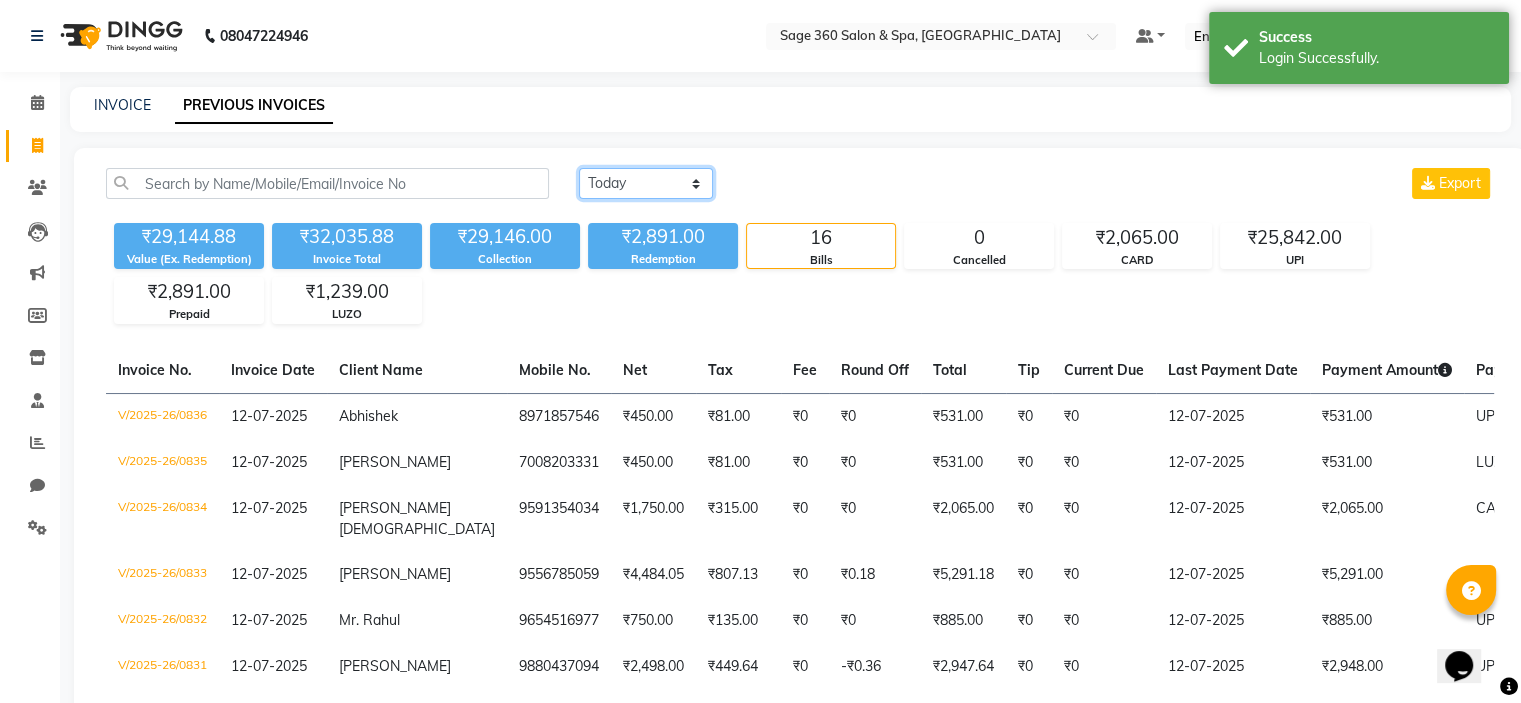click on "[DATE] [DATE] Custom Range" 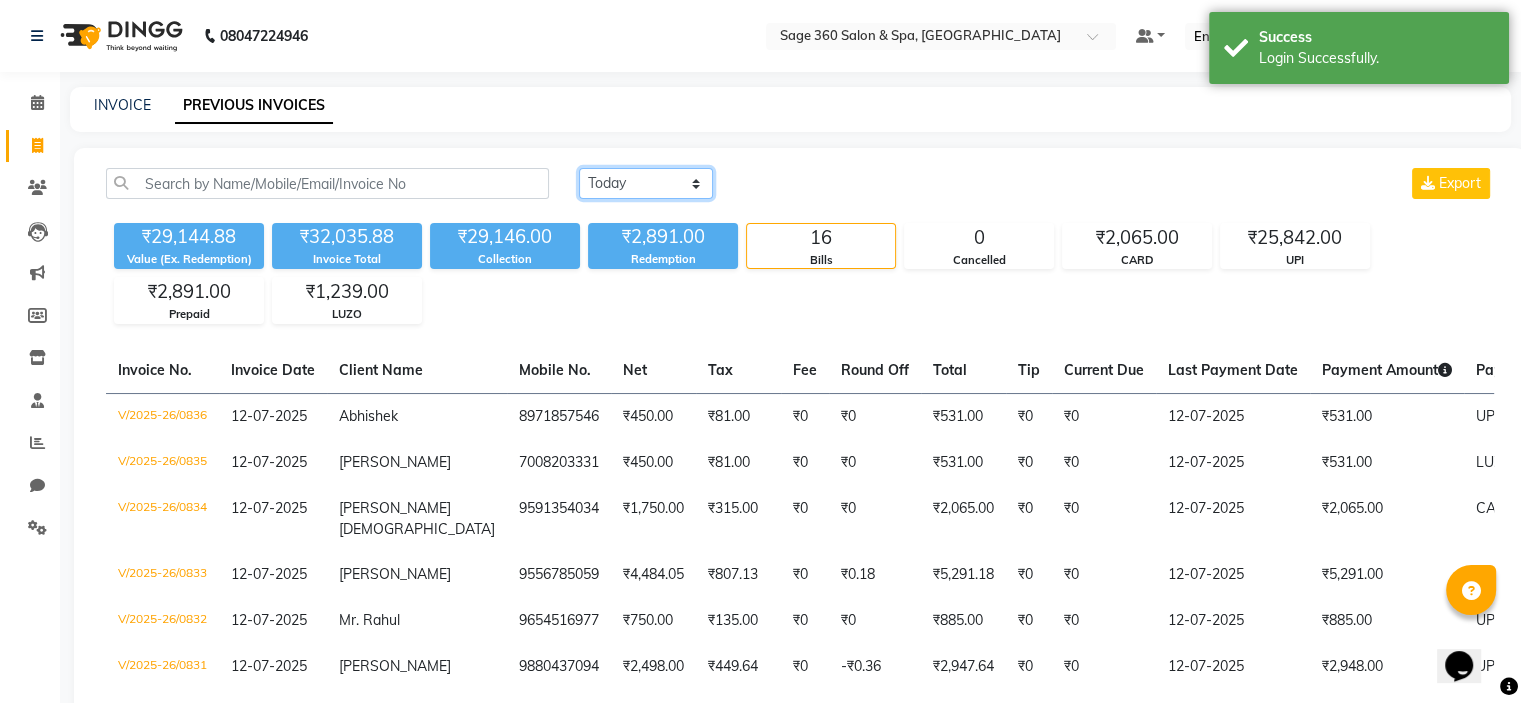 click on "[DATE] [DATE] Custom Range" 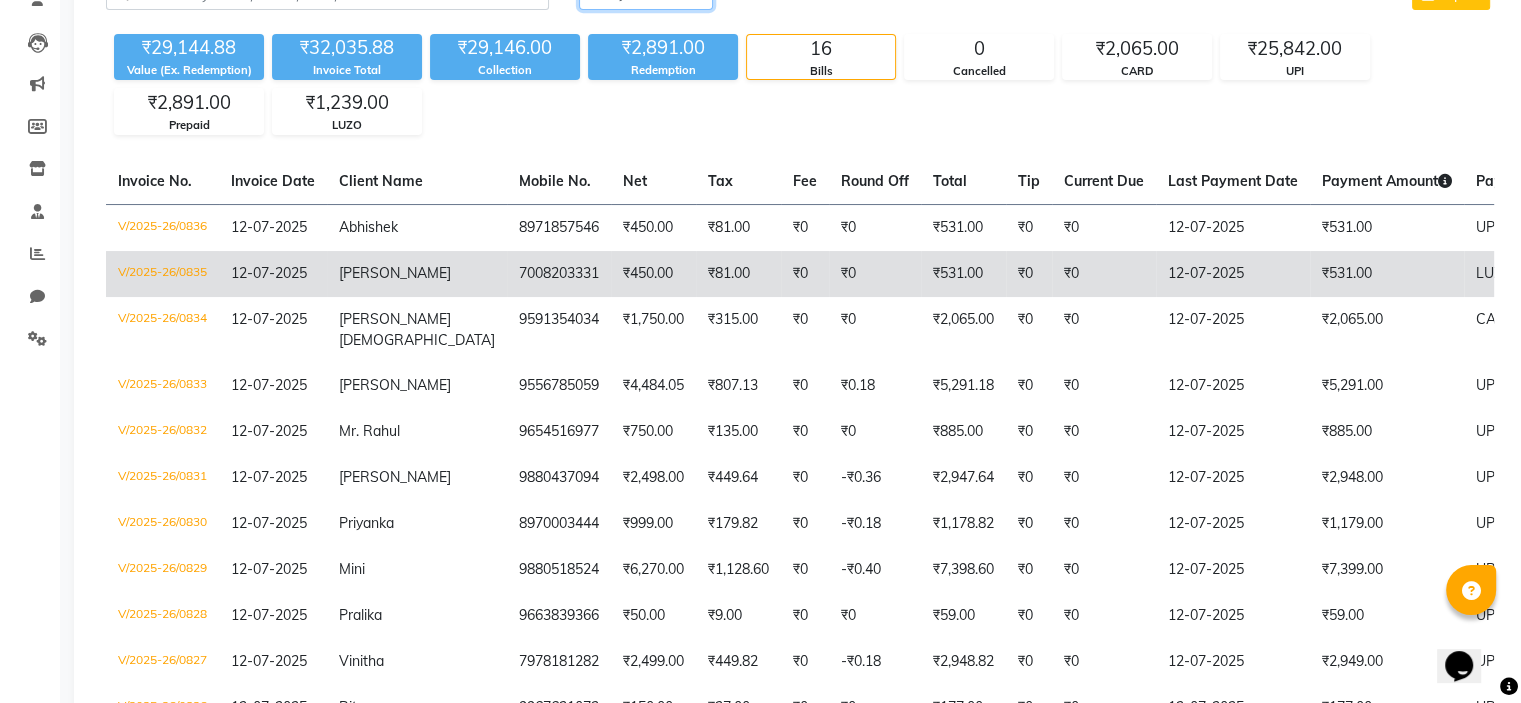 scroll, scrollTop: 190, scrollLeft: 0, axis: vertical 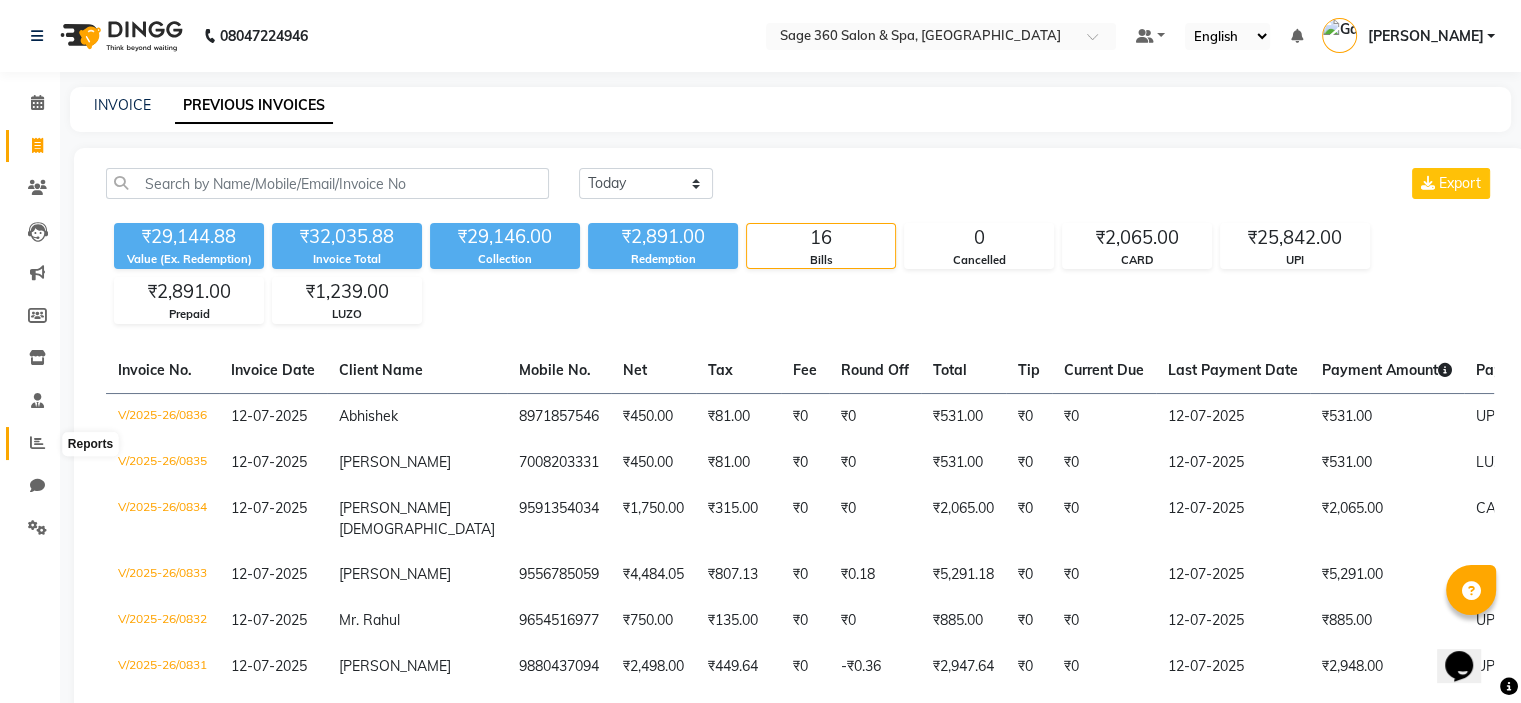 click 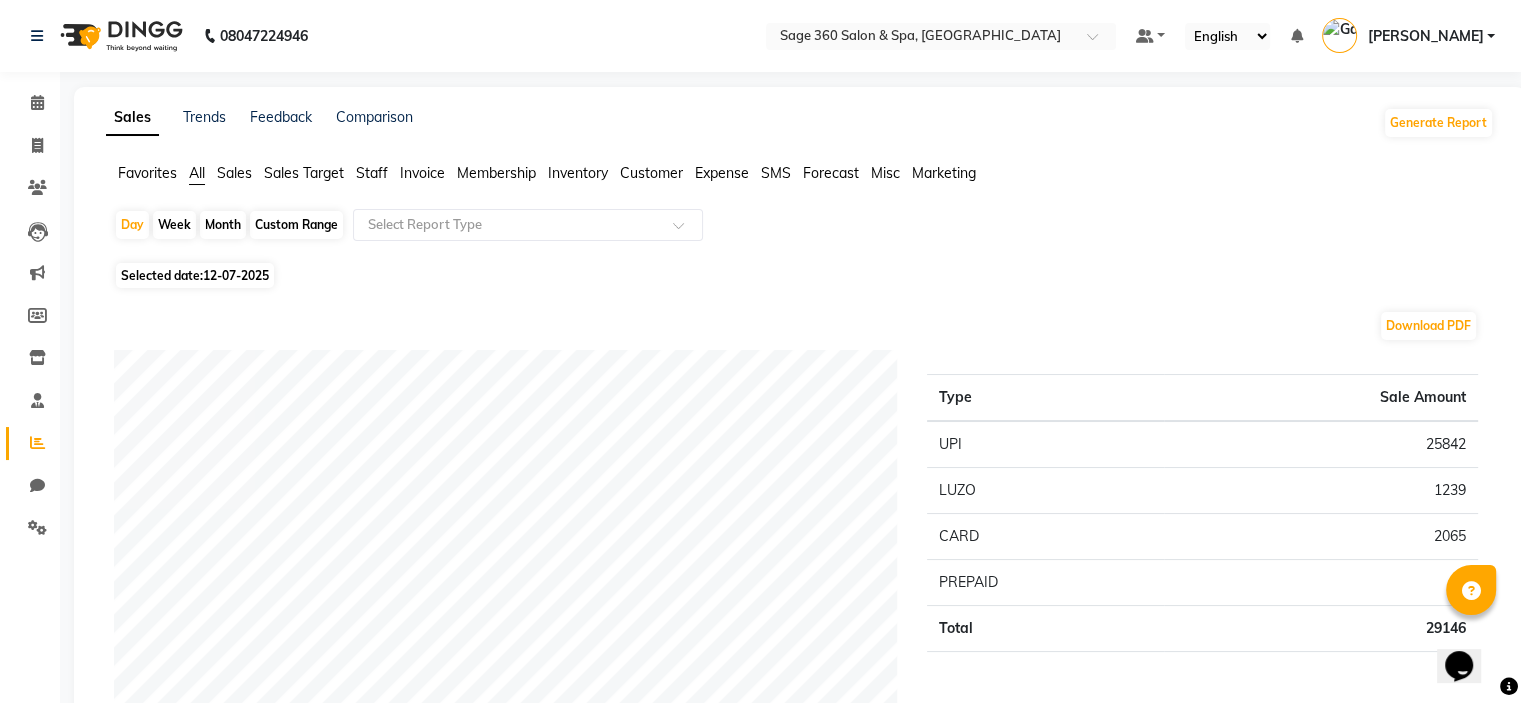 click on "Staff" 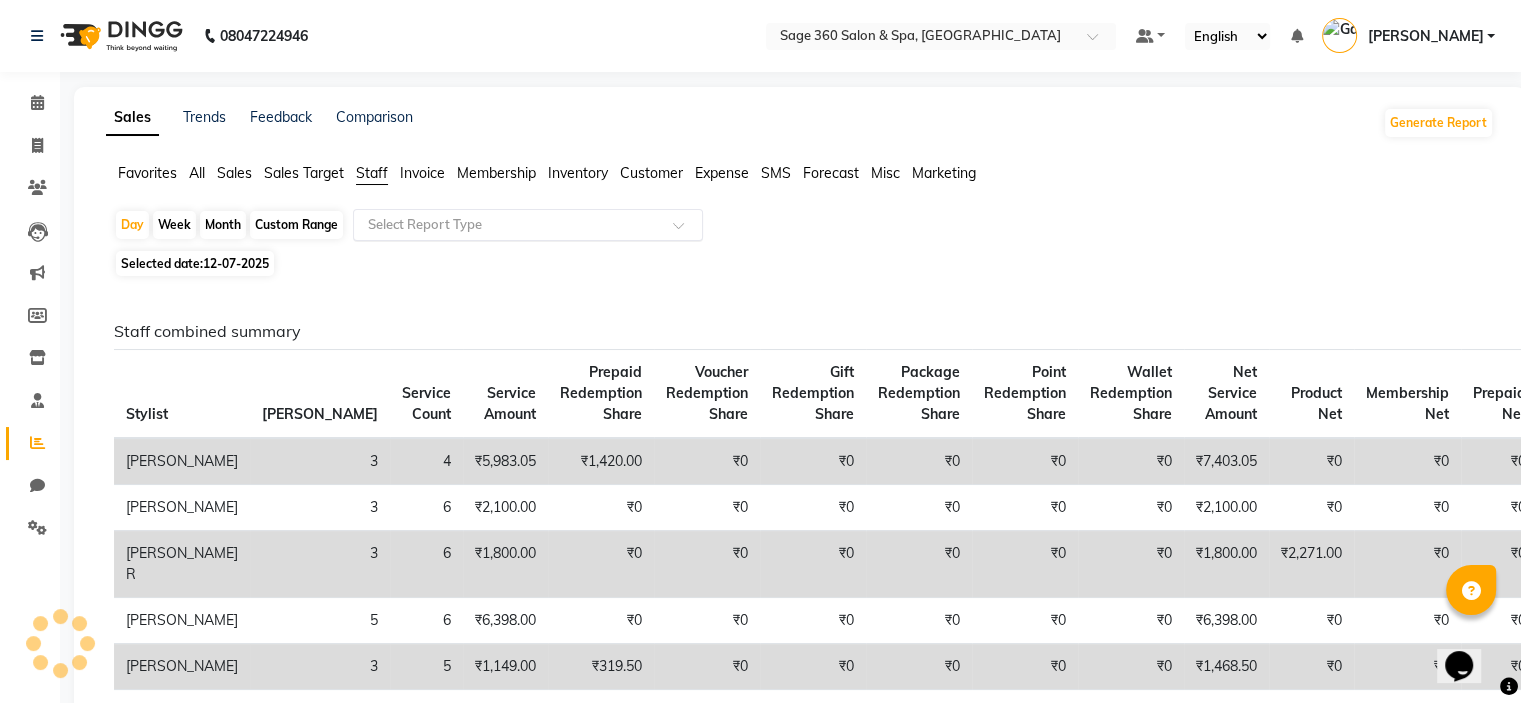 click 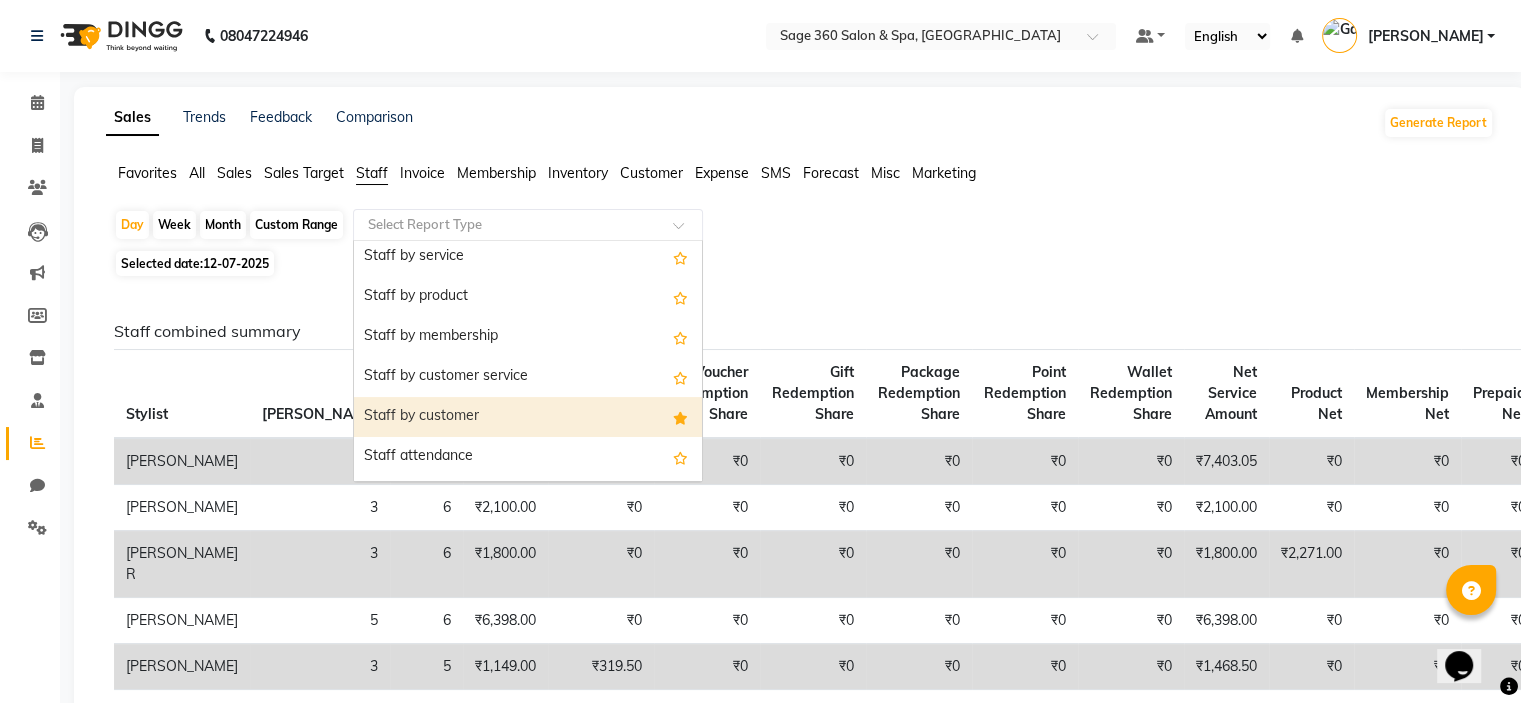 scroll, scrollTop: 50, scrollLeft: 0, axis: vertical 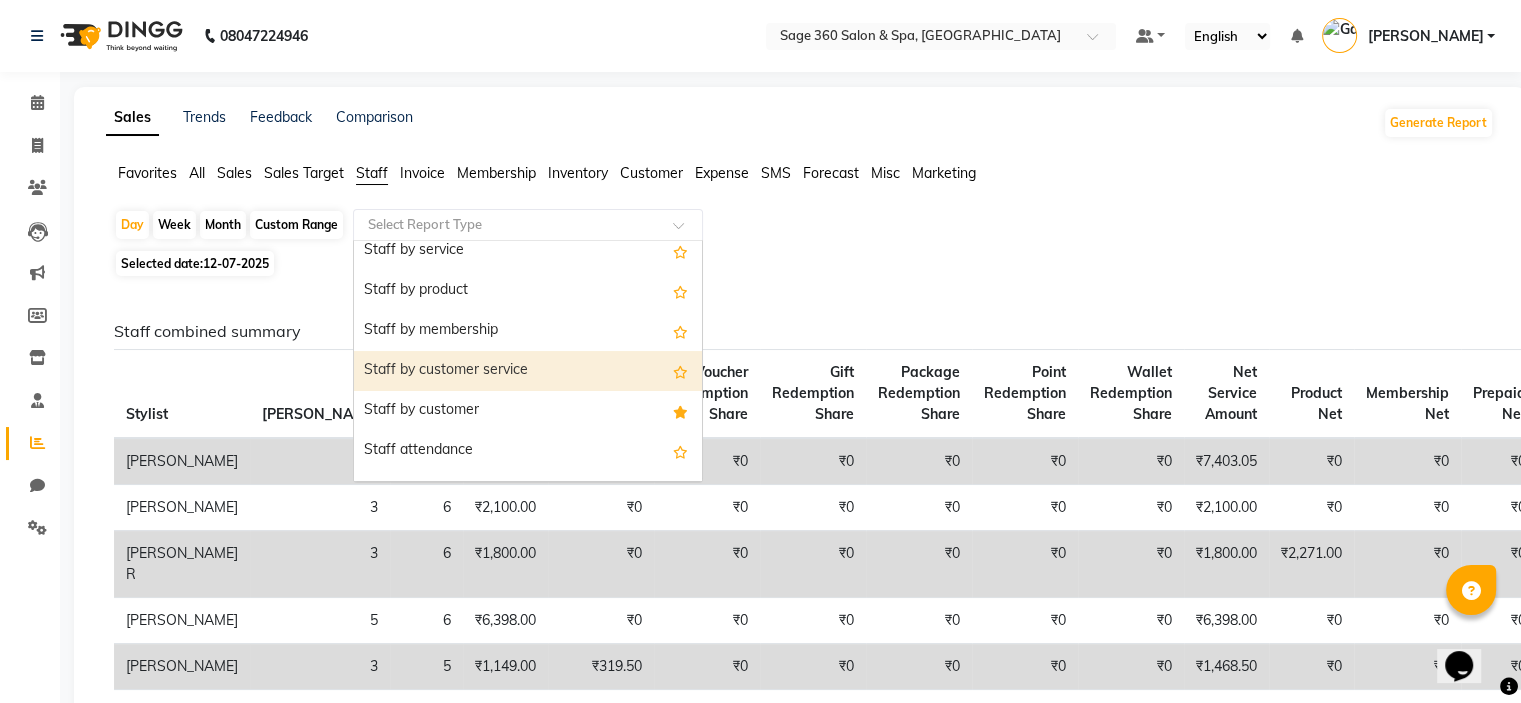 click on "Staff by customer service" at bounding box center (528, 371) 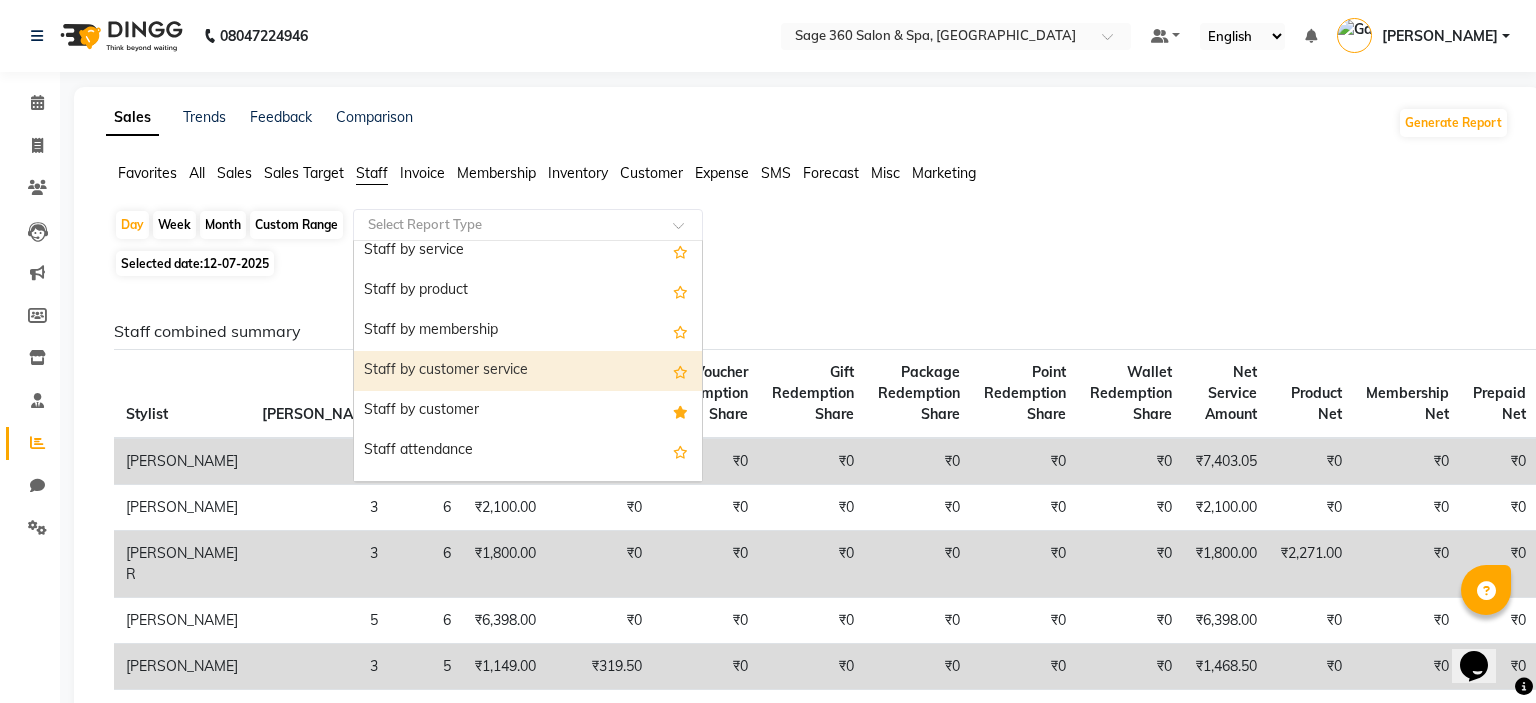 select on "full_report" 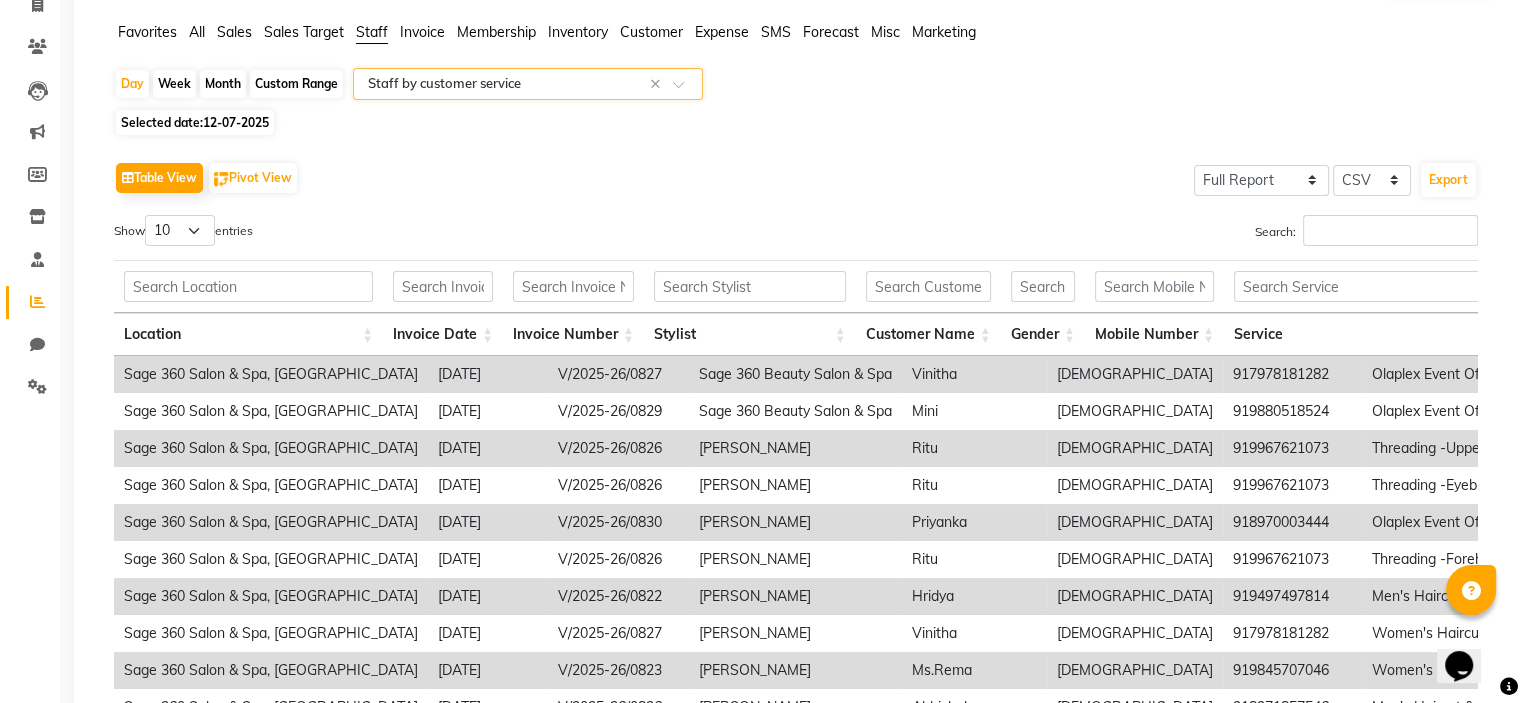 scroll, scrollTop: 150, scrollLeft: 0, axis: vertical 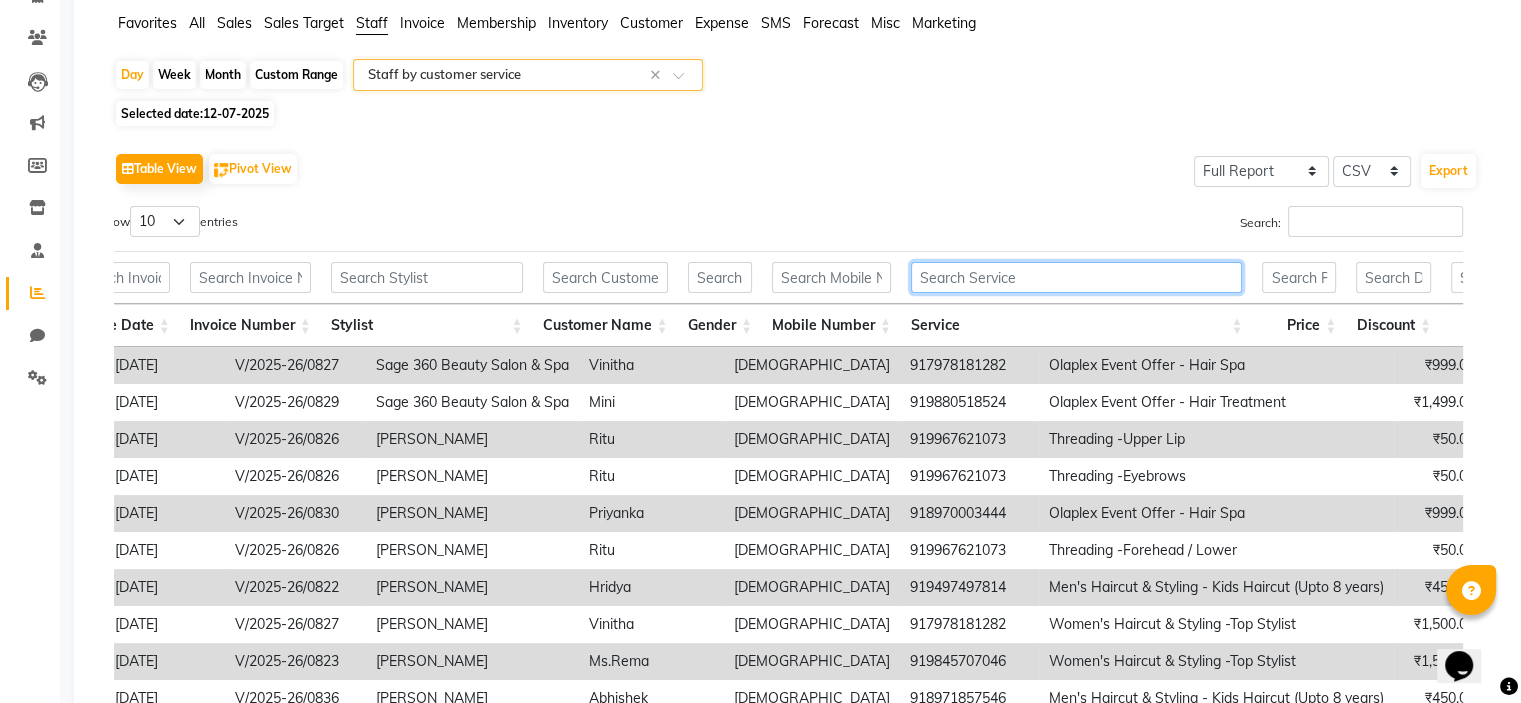 click at bounding box center [1077, 277] 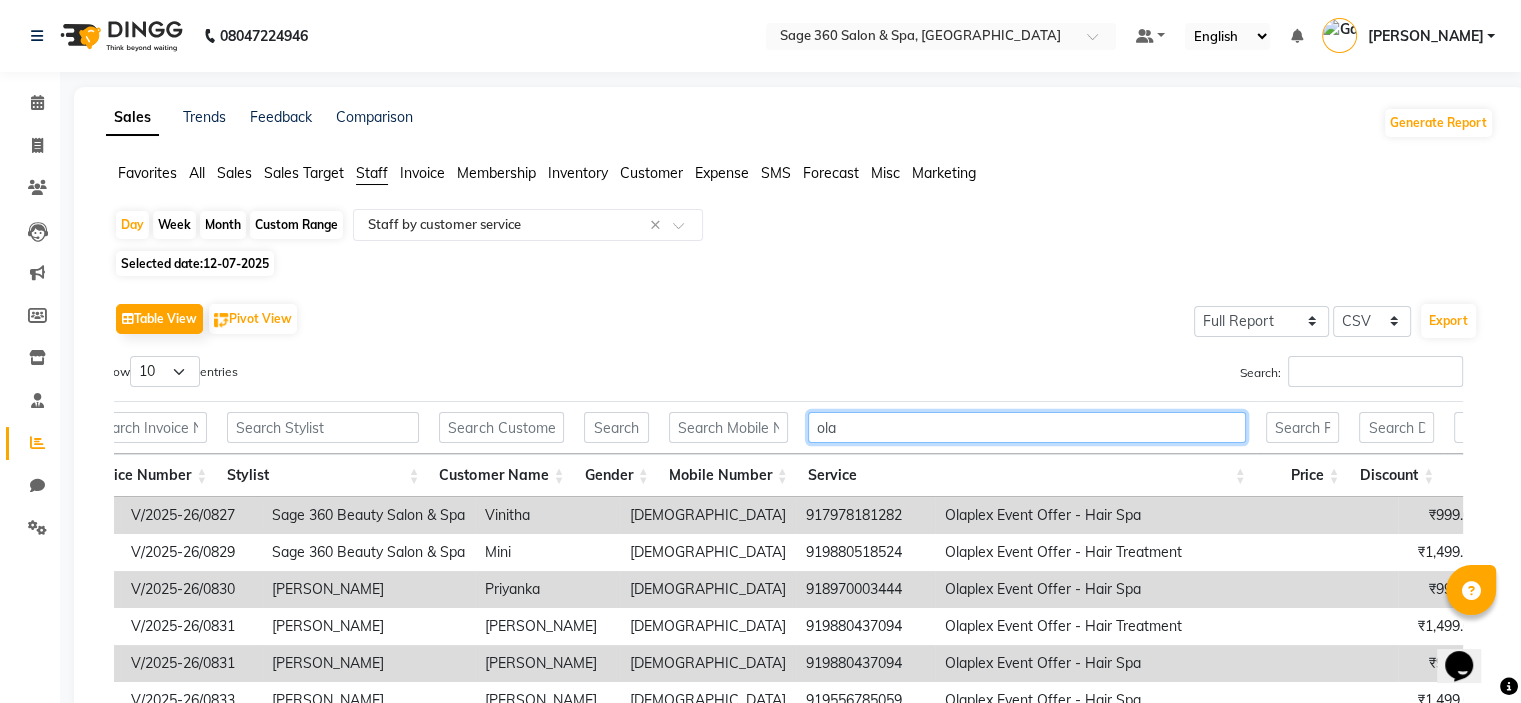 type on "ola" 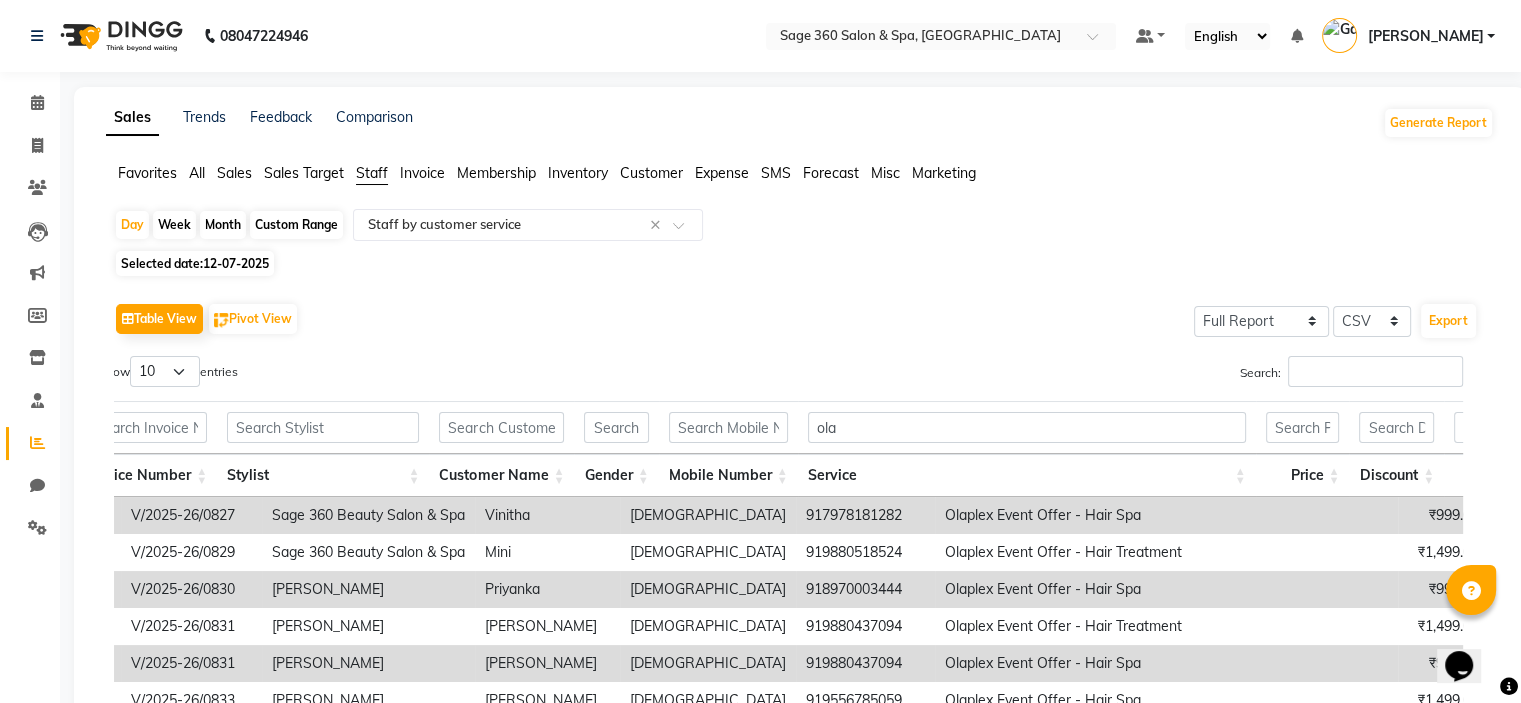 click on "Invoice" 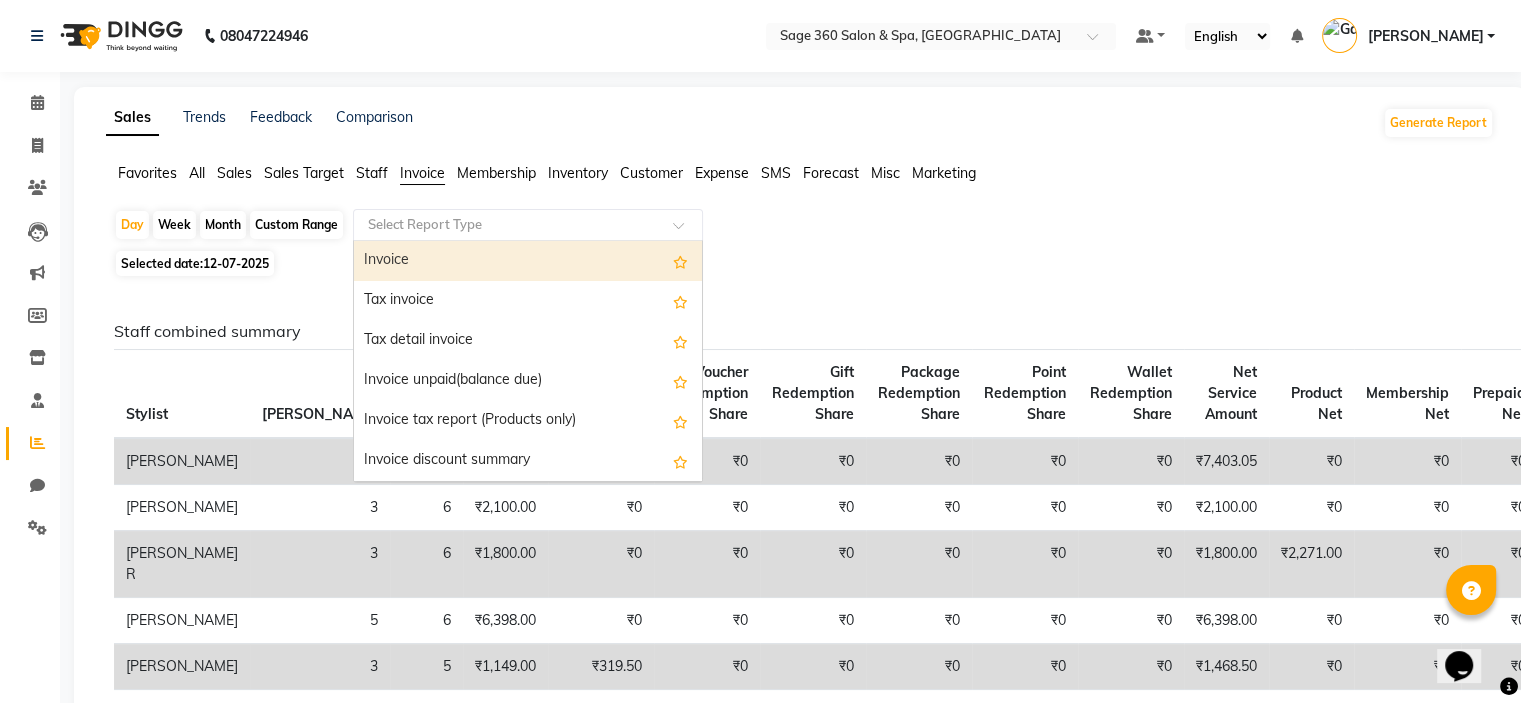 click 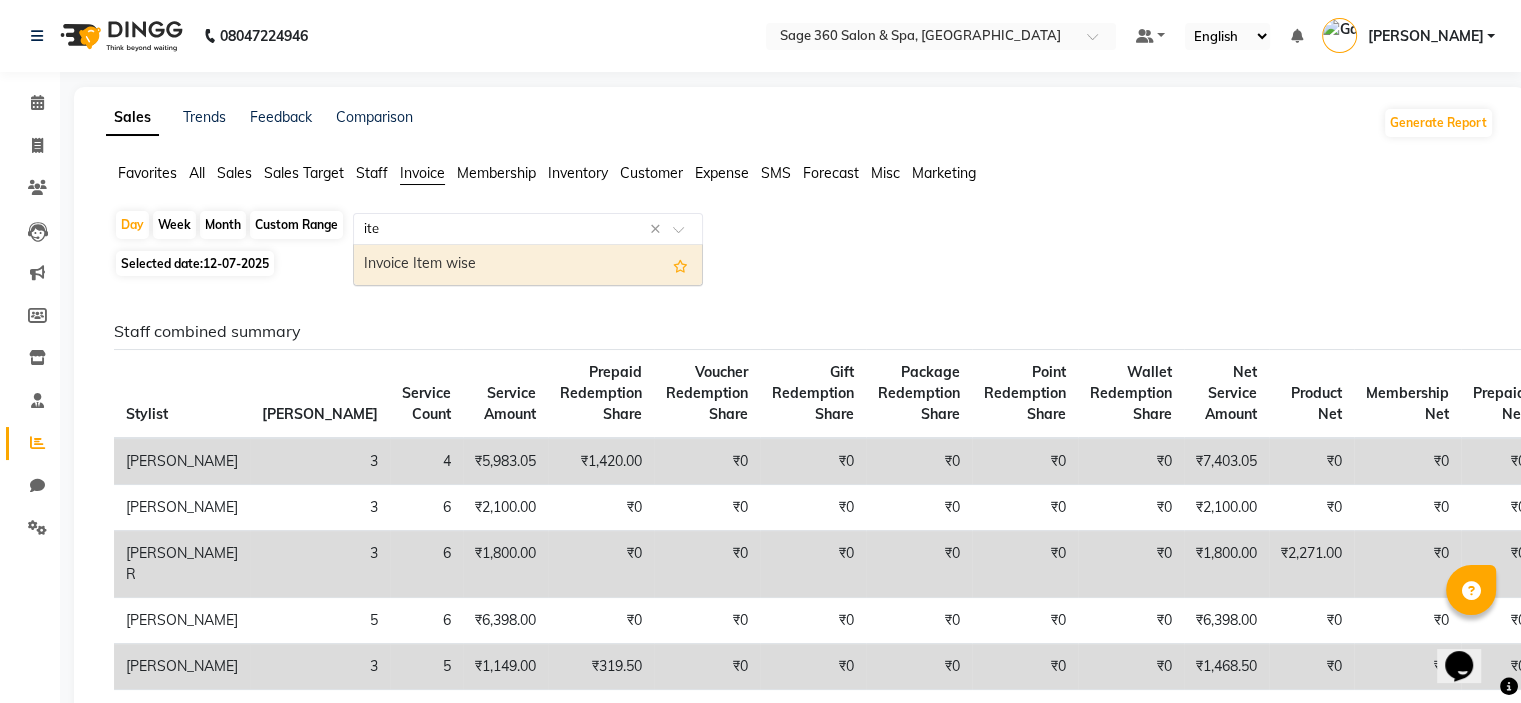 type on "item" 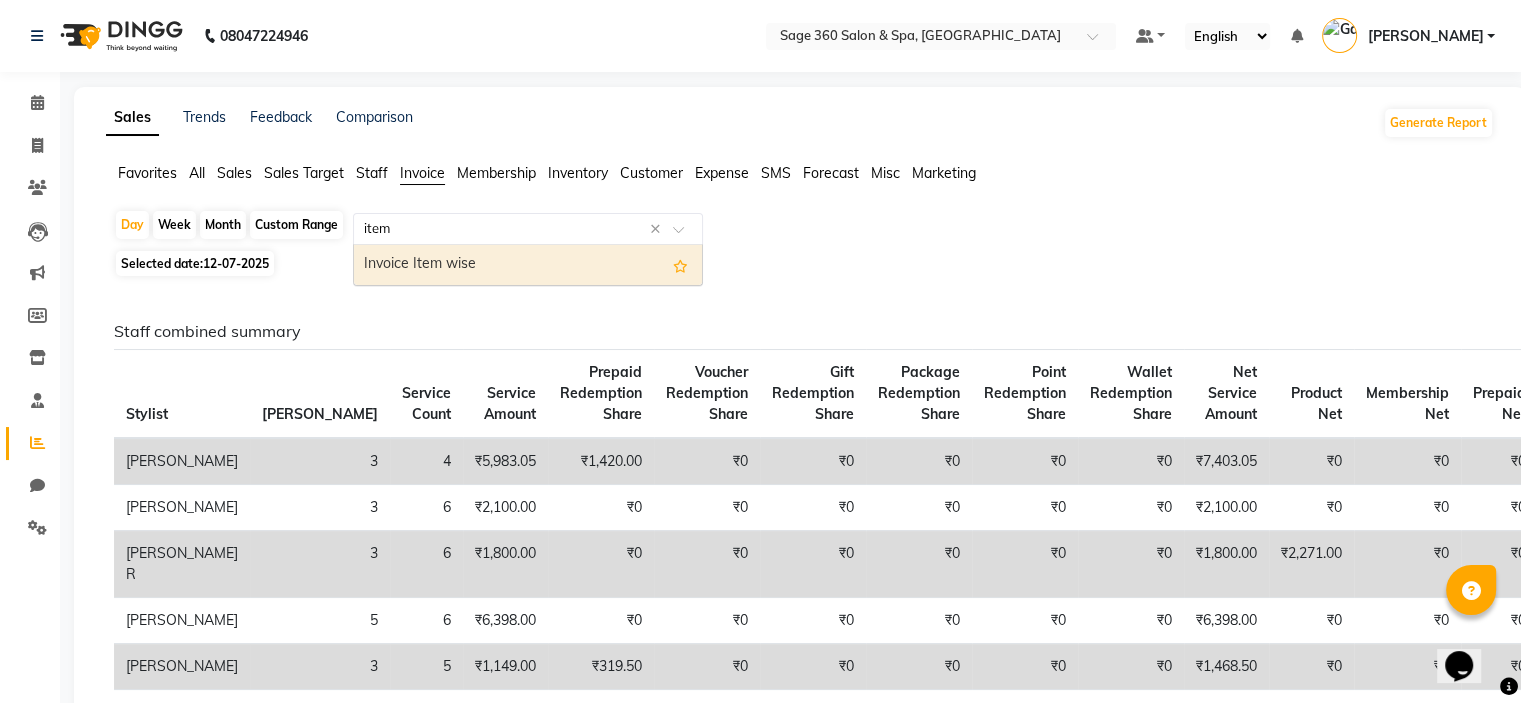 click on "Invoice Item wise" at bounding box center (528, 265) 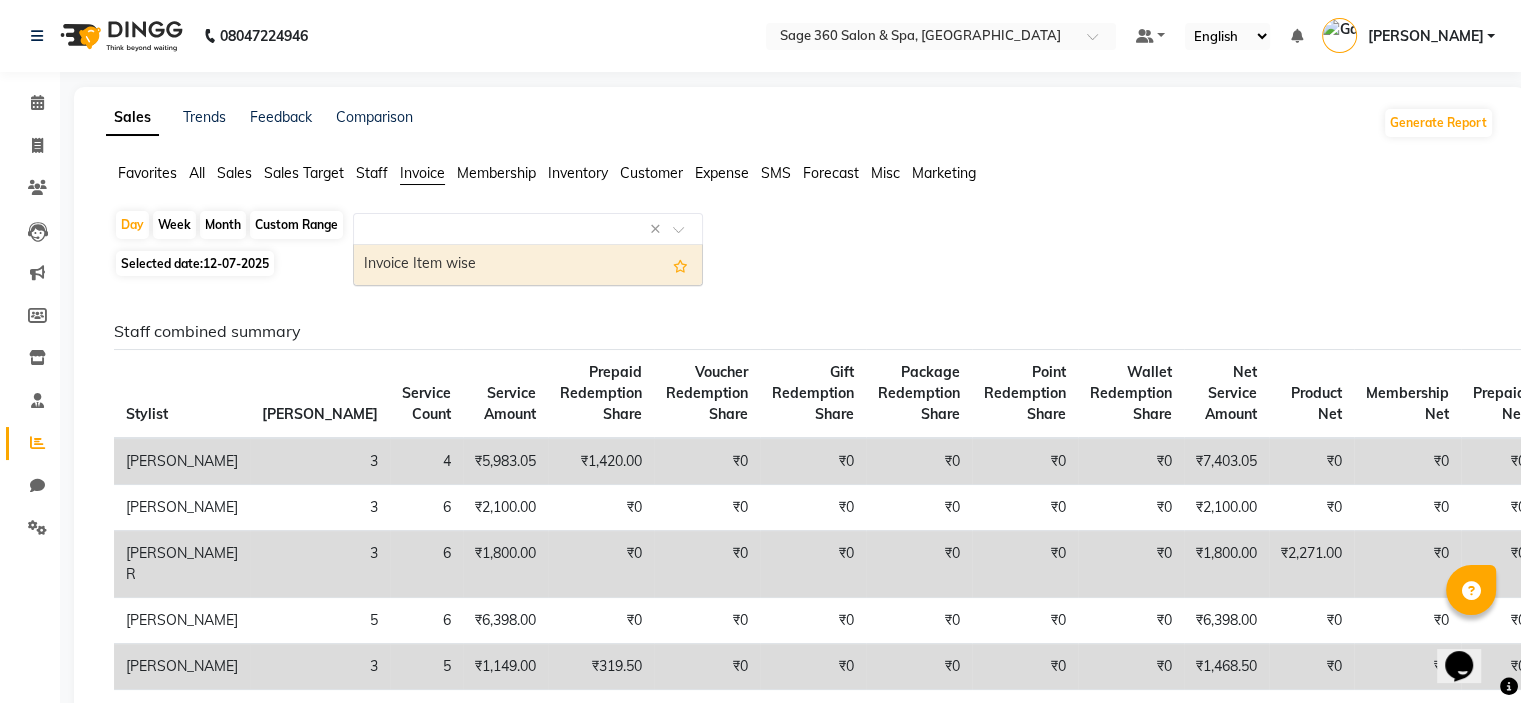 select on "full_report" 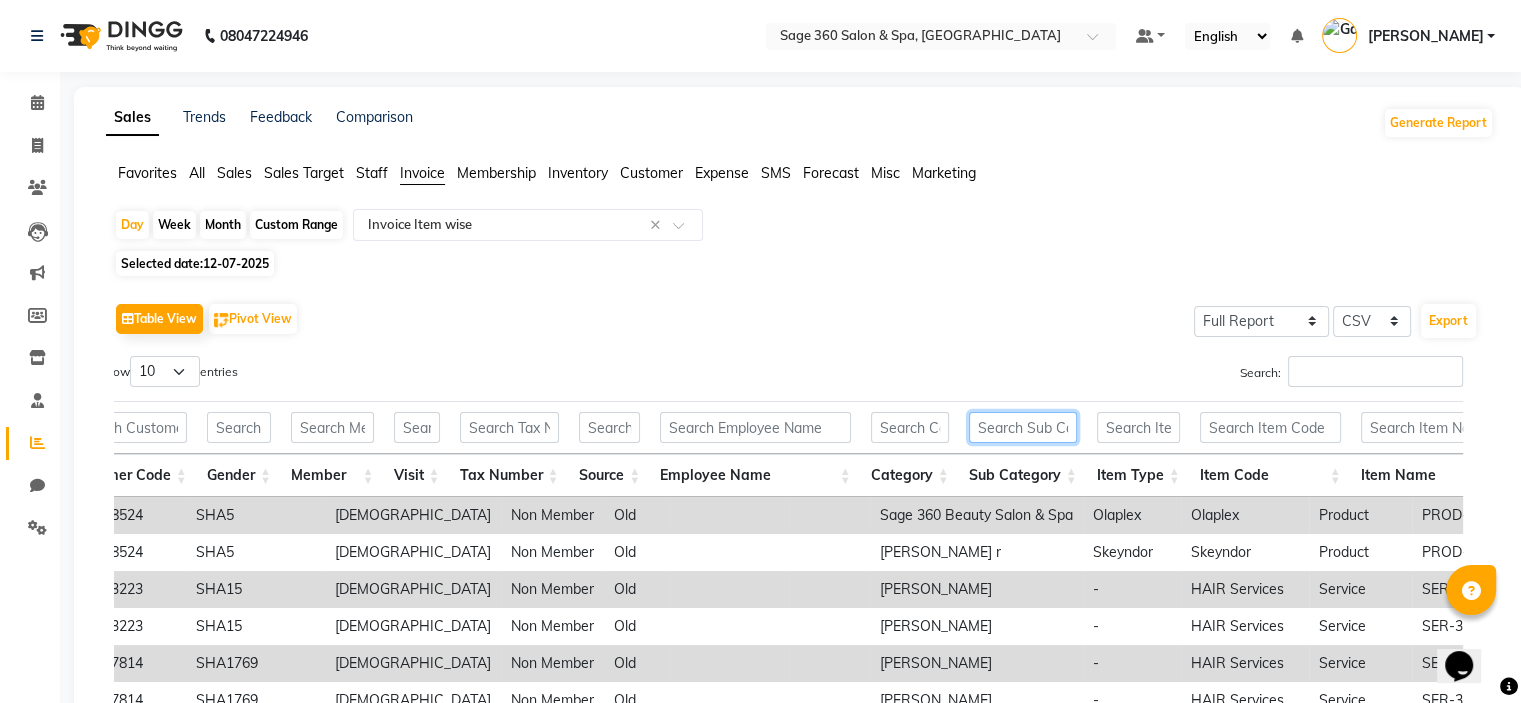 click at bounding box center (1023, 427) 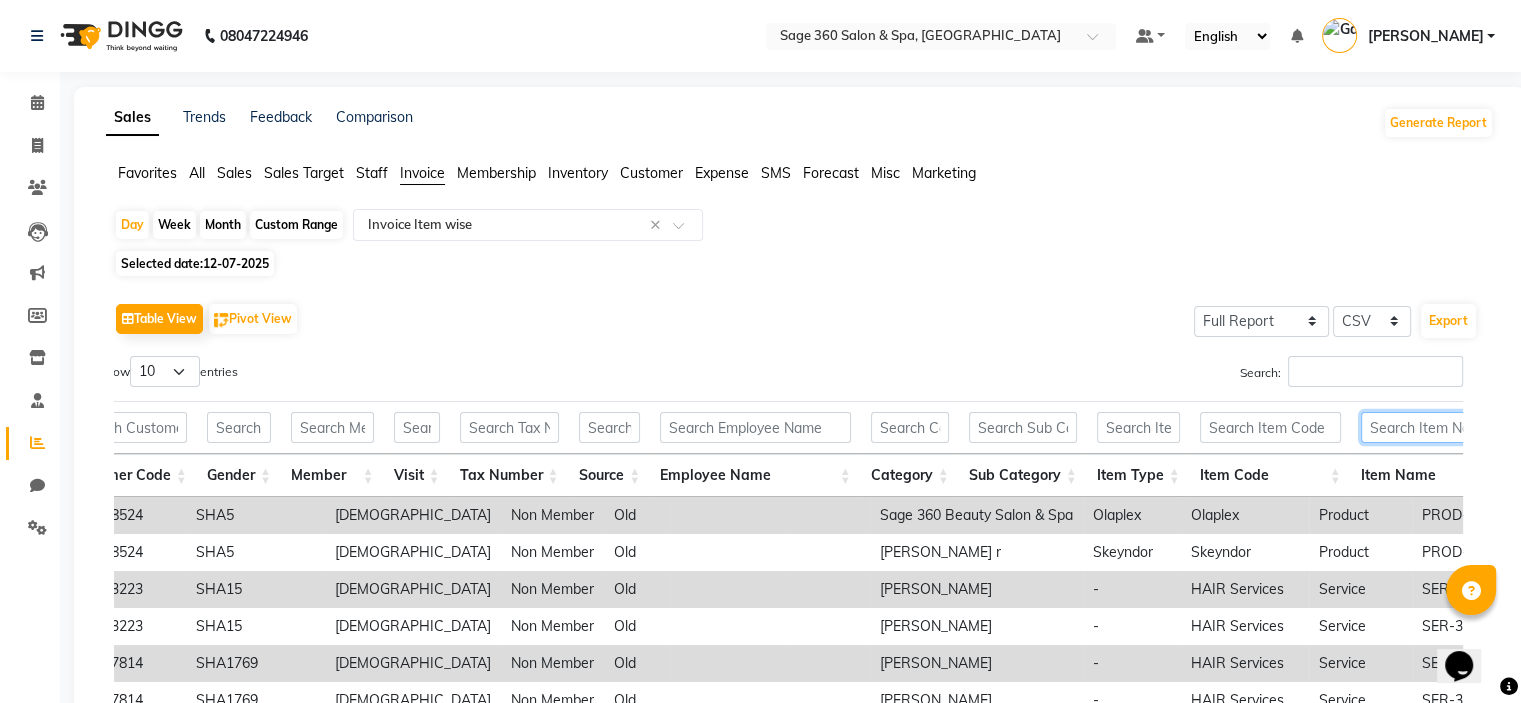 click at bounding box center (1522, 427) 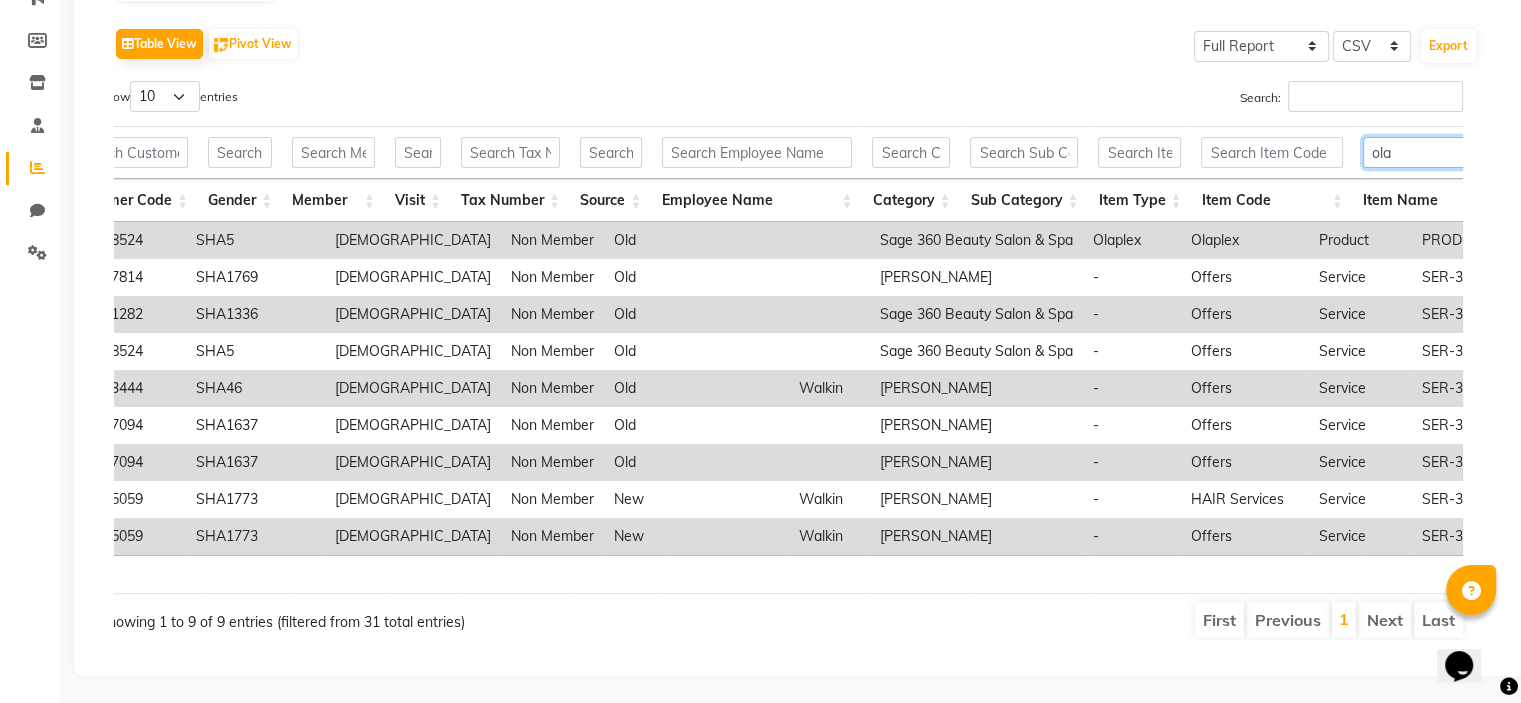 type on "ola" 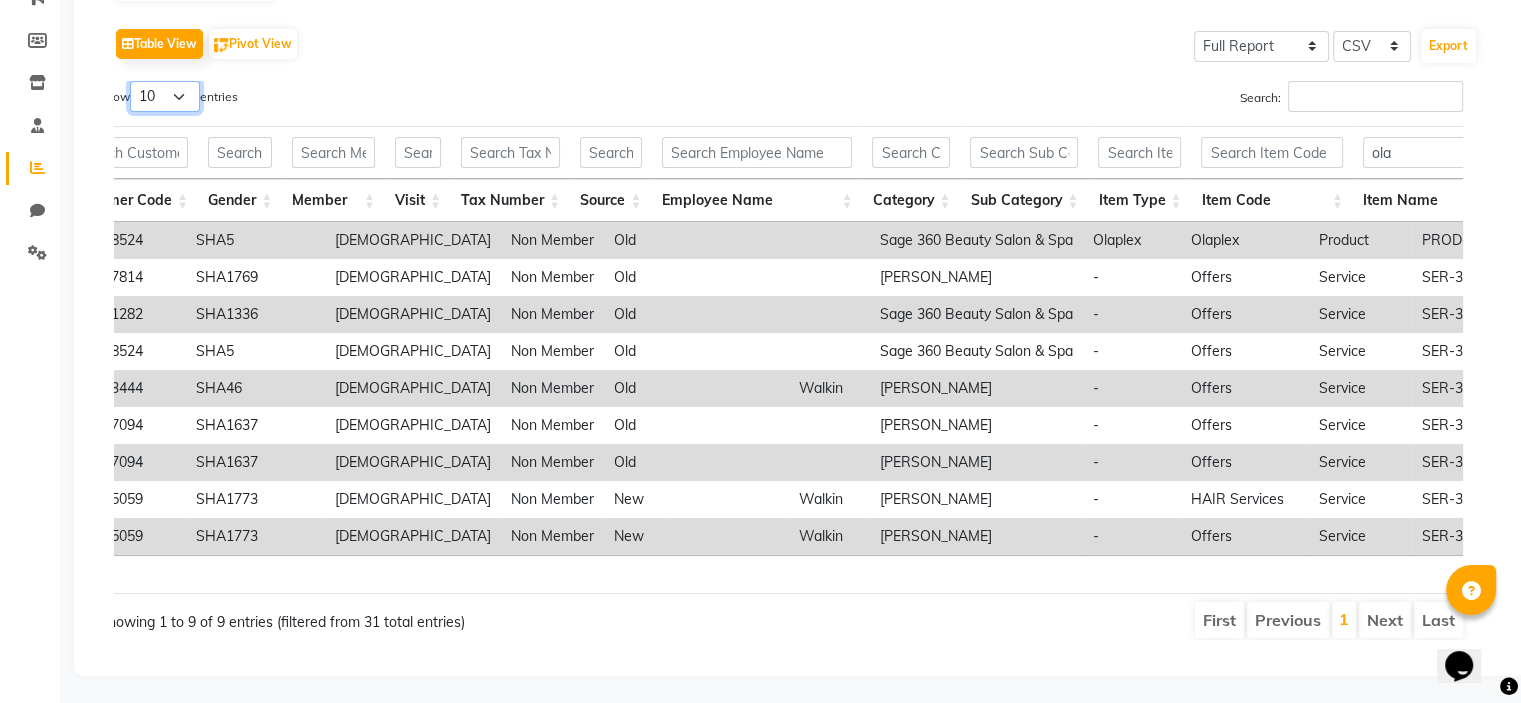 click on "10 25 50 100" at bounding box center [165, 96] 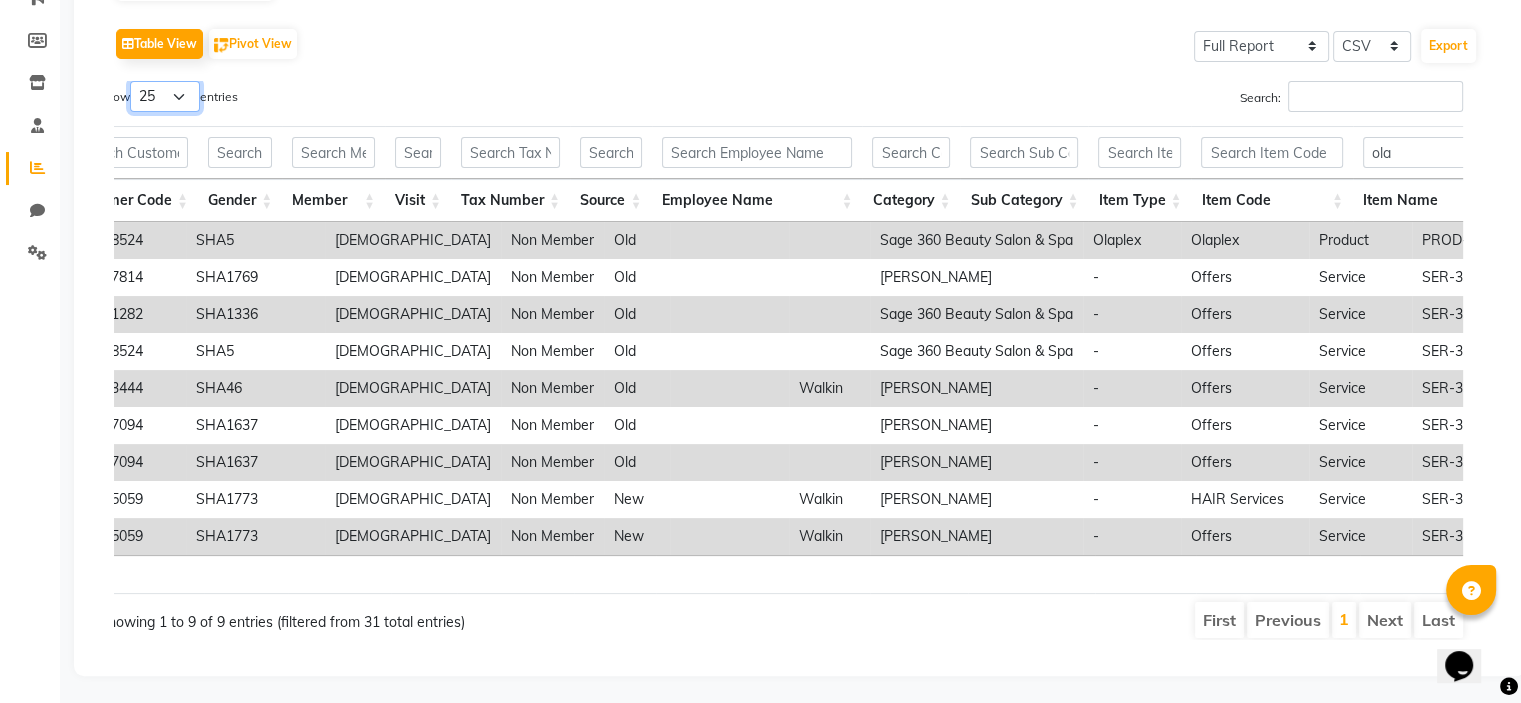 click on "10 25 50 100" at bounding box center (165, 96) 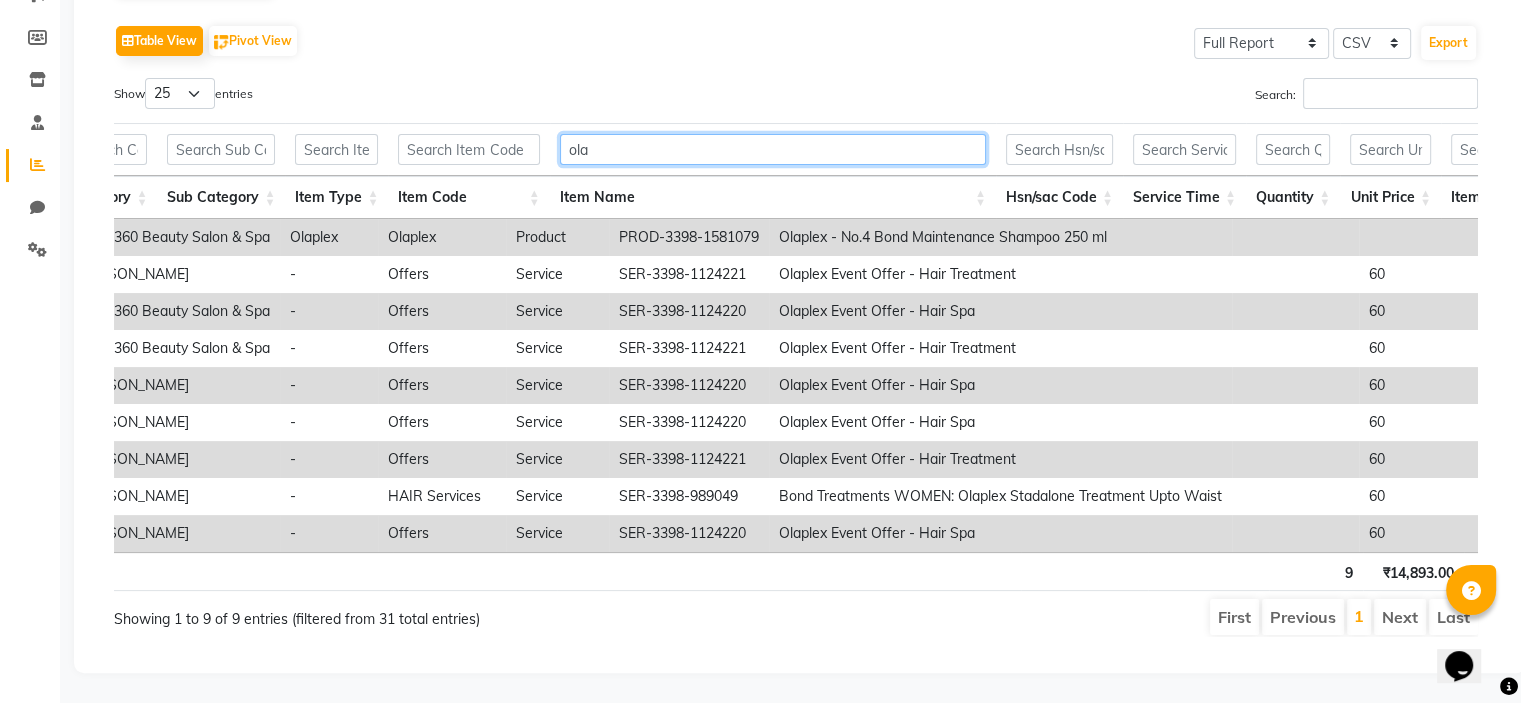 click on "ola" at bounding box center (773, 149) 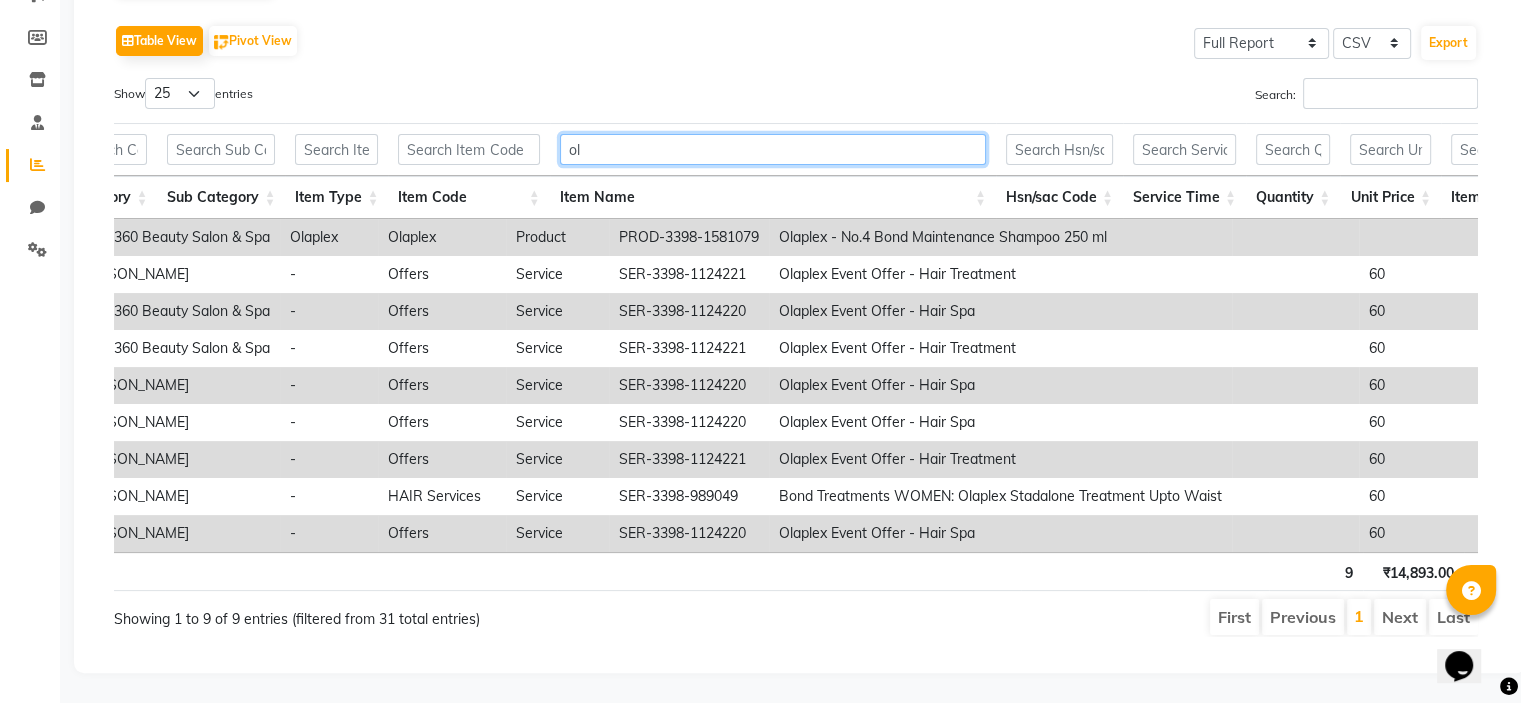 type on "o" 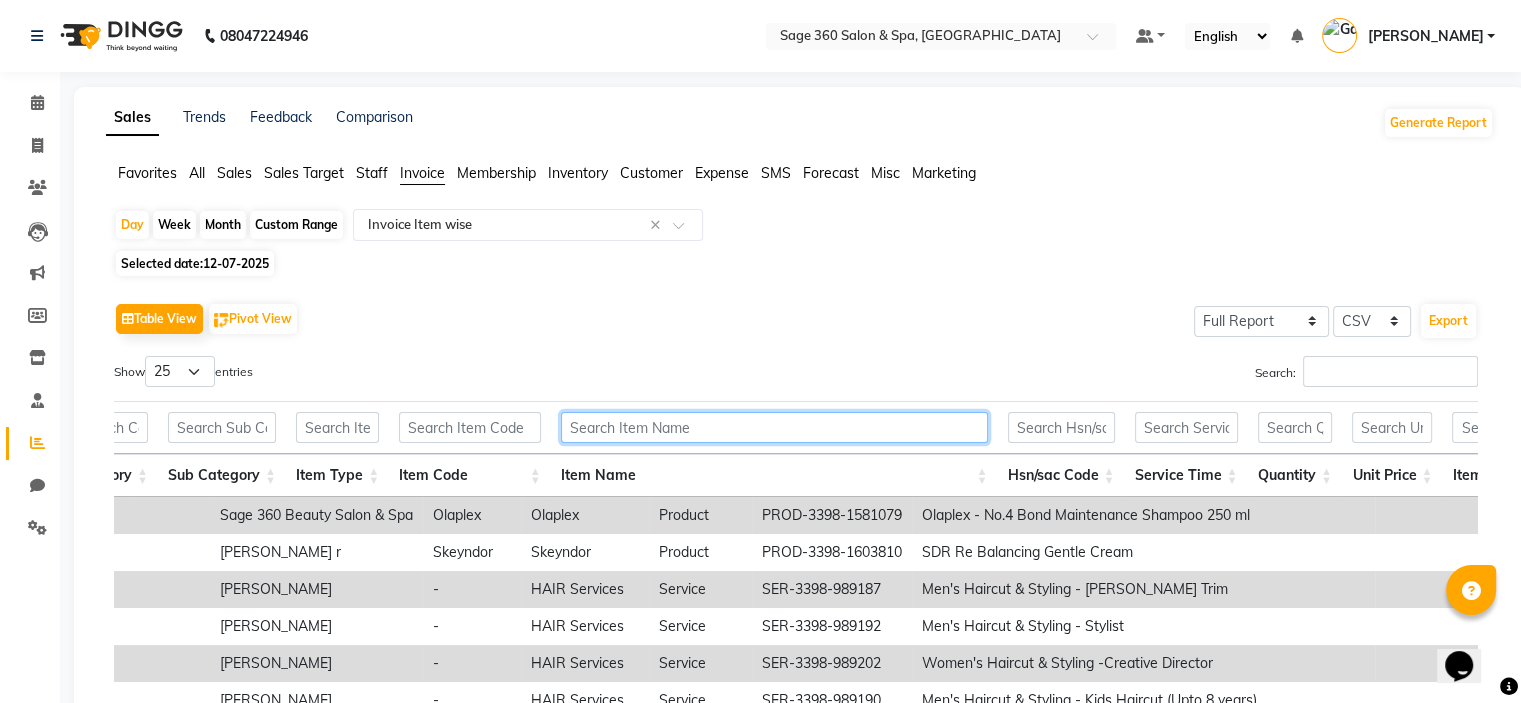 type 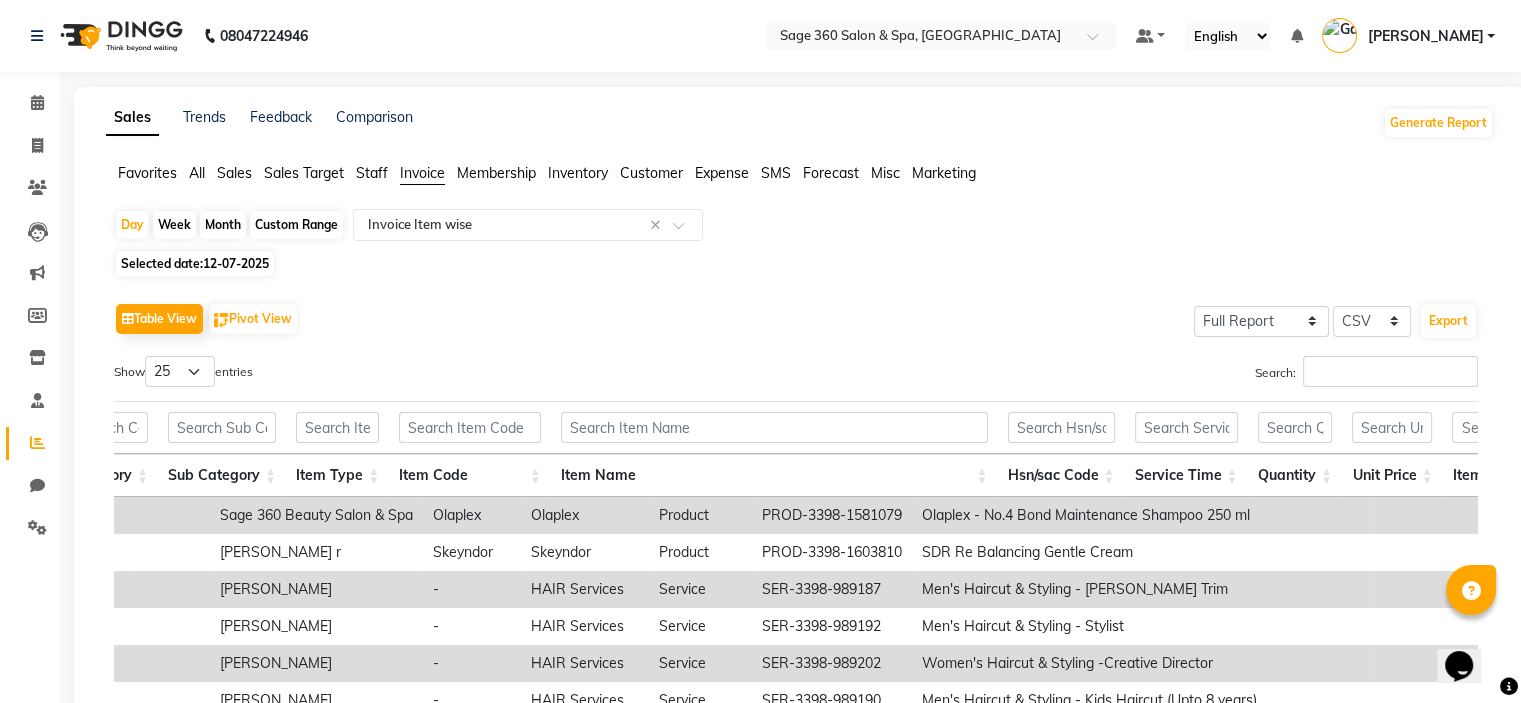 click on "Table View   Pivot View  Select Full Report Filtered Report Select CSV PDF  Export" 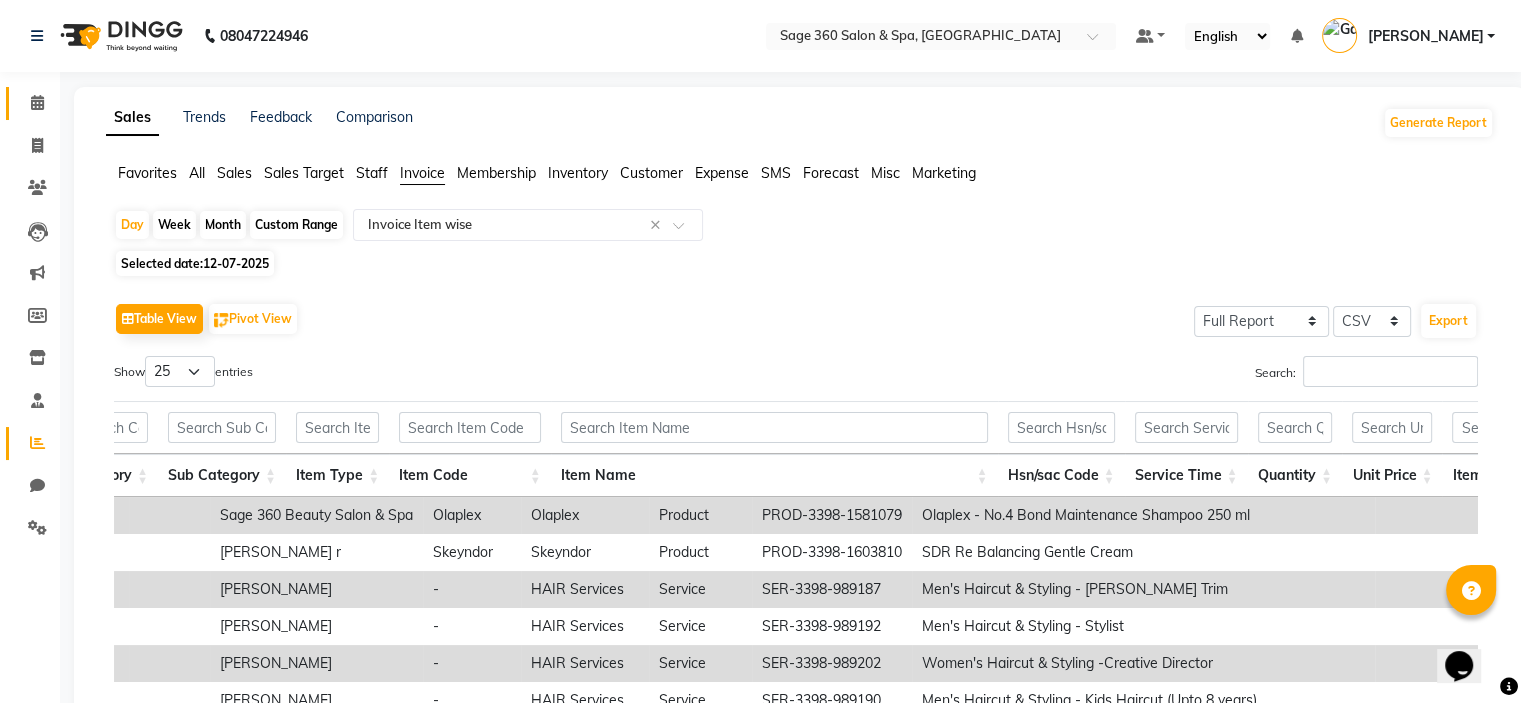 click on "Calendar" 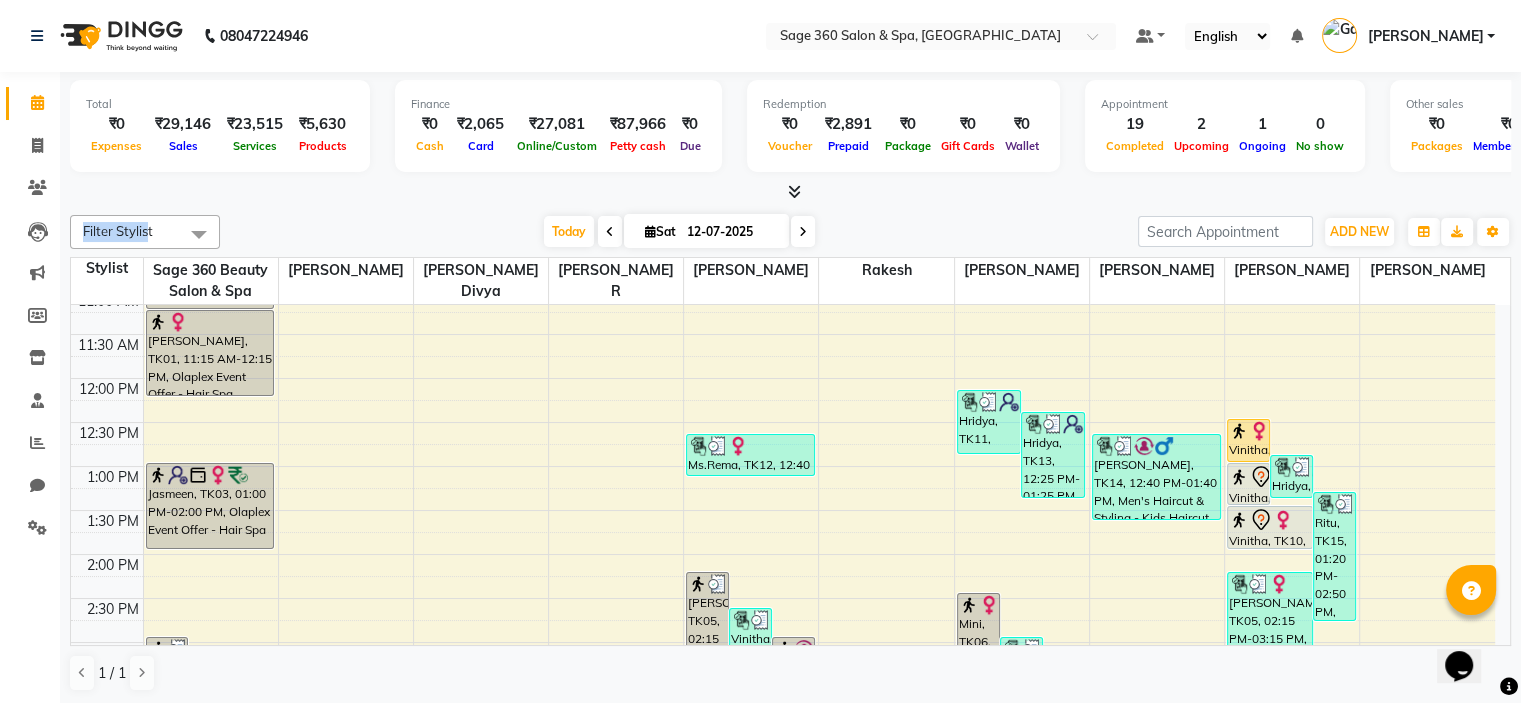 drag, startPoint x: 144, startPoint y: 211, endPoint x: 147, endPoint y: 221, distance: 10.440307 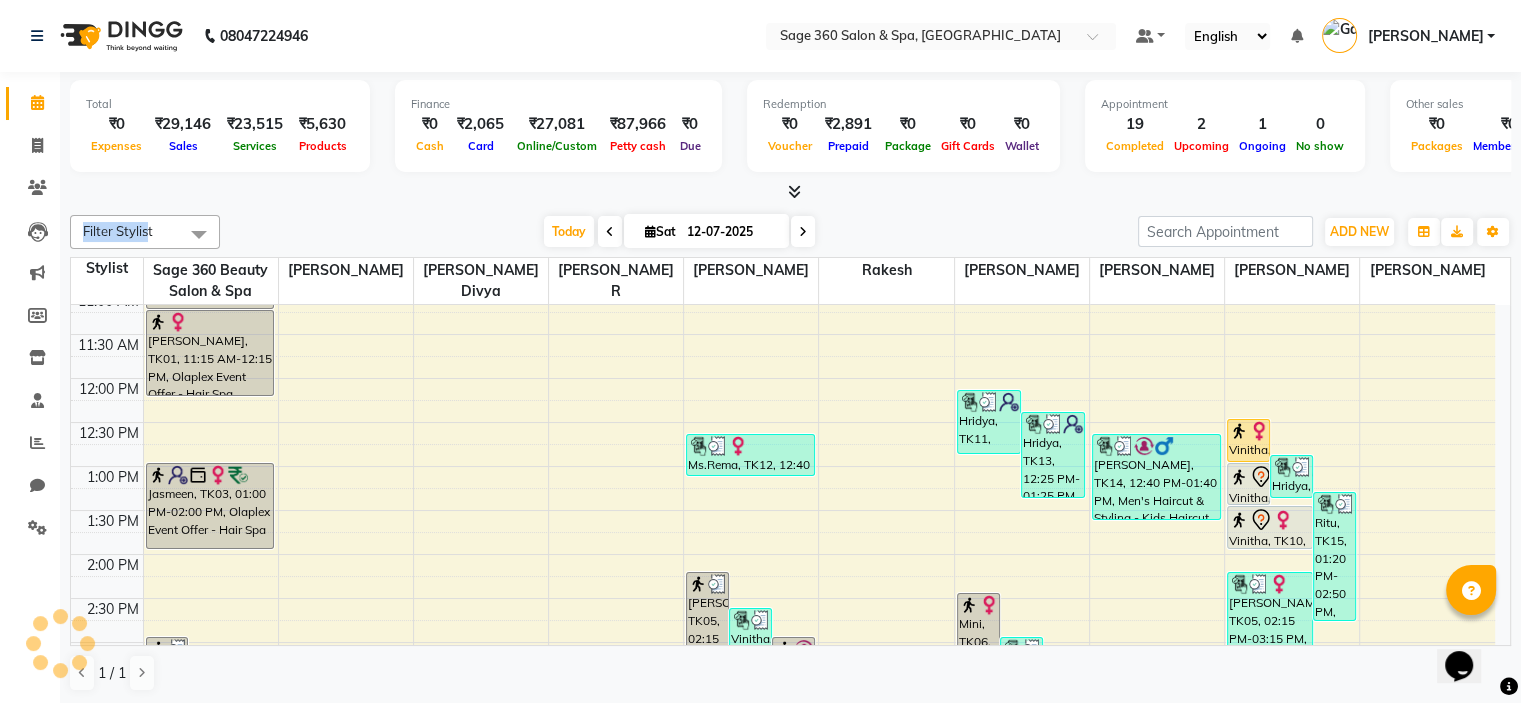 click on "Filter Stylist" at bounding box center (145, 232) 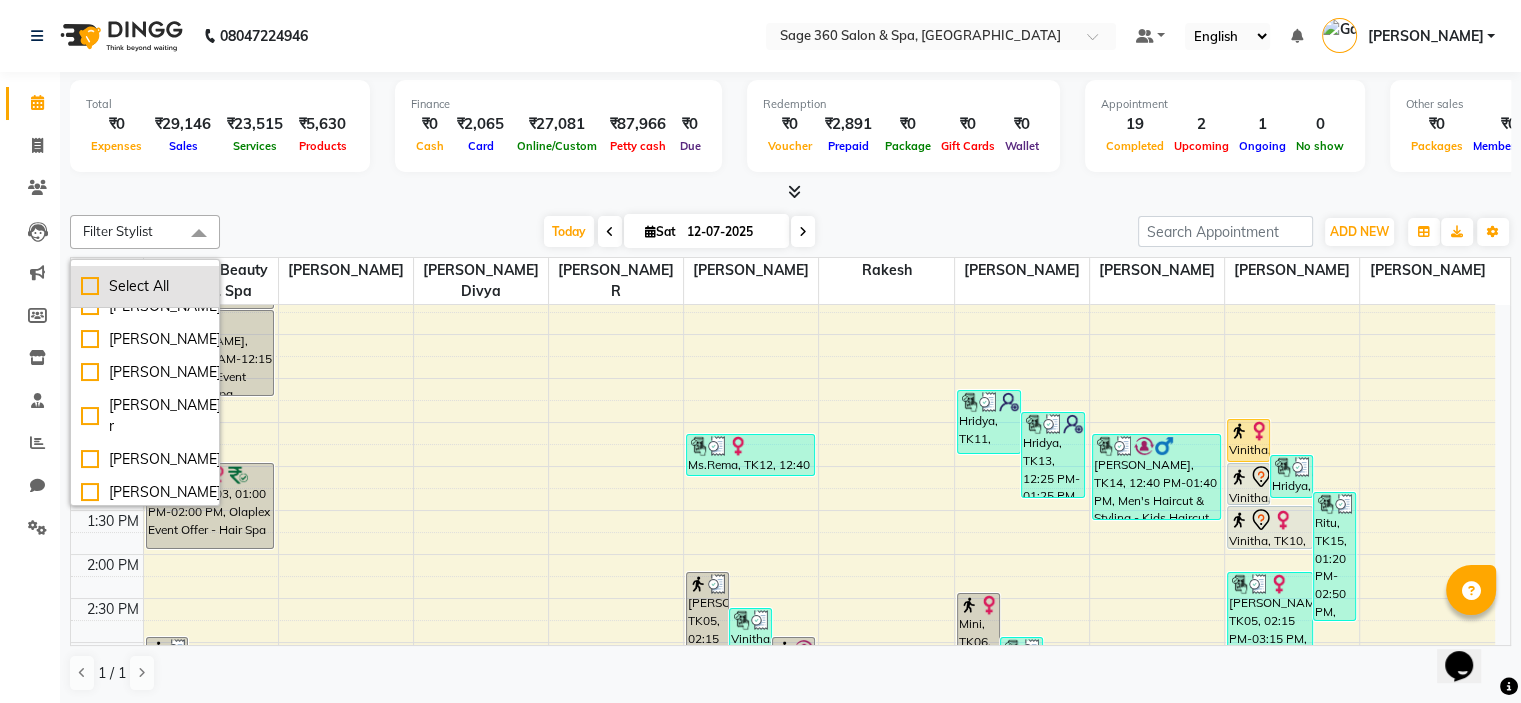 click on "Select All" at bounding box center (145, 286) 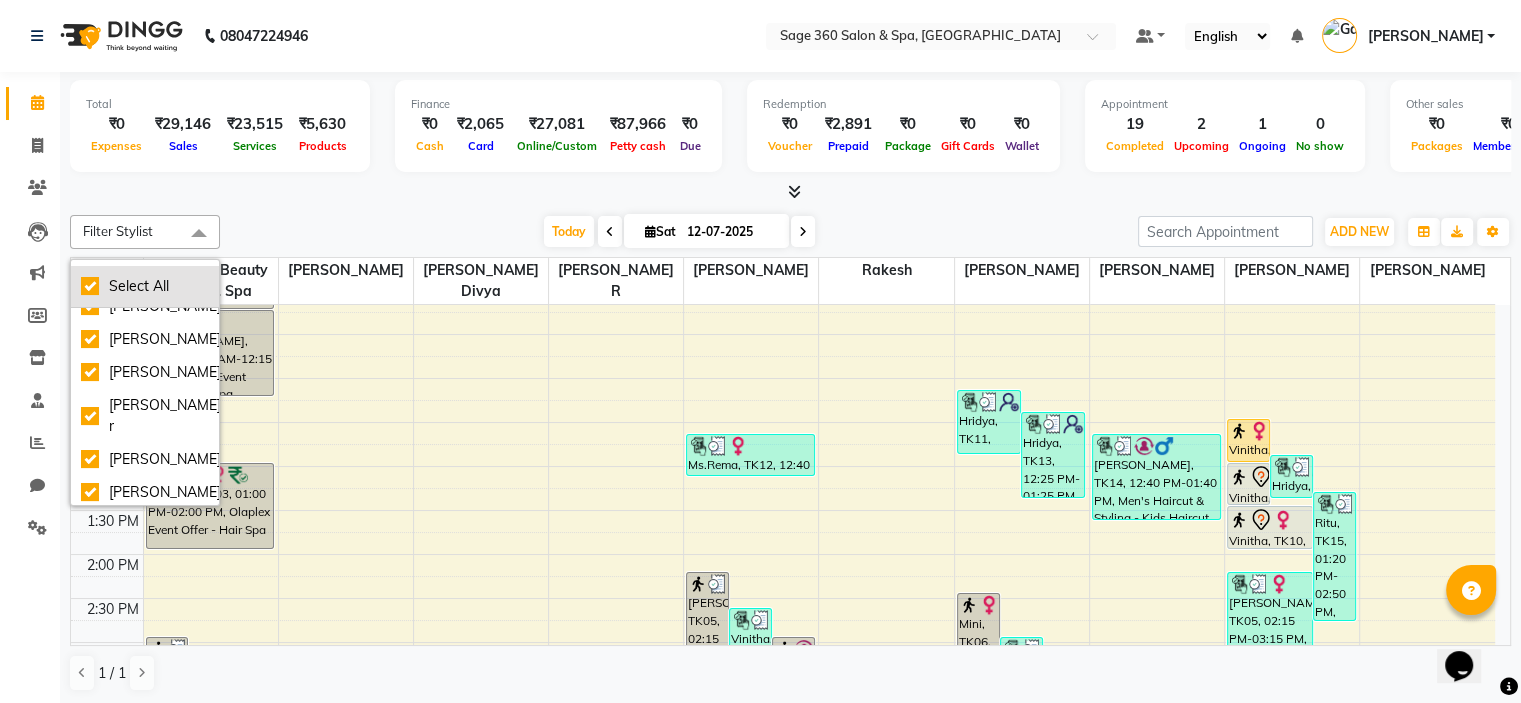 checkbox on "true" 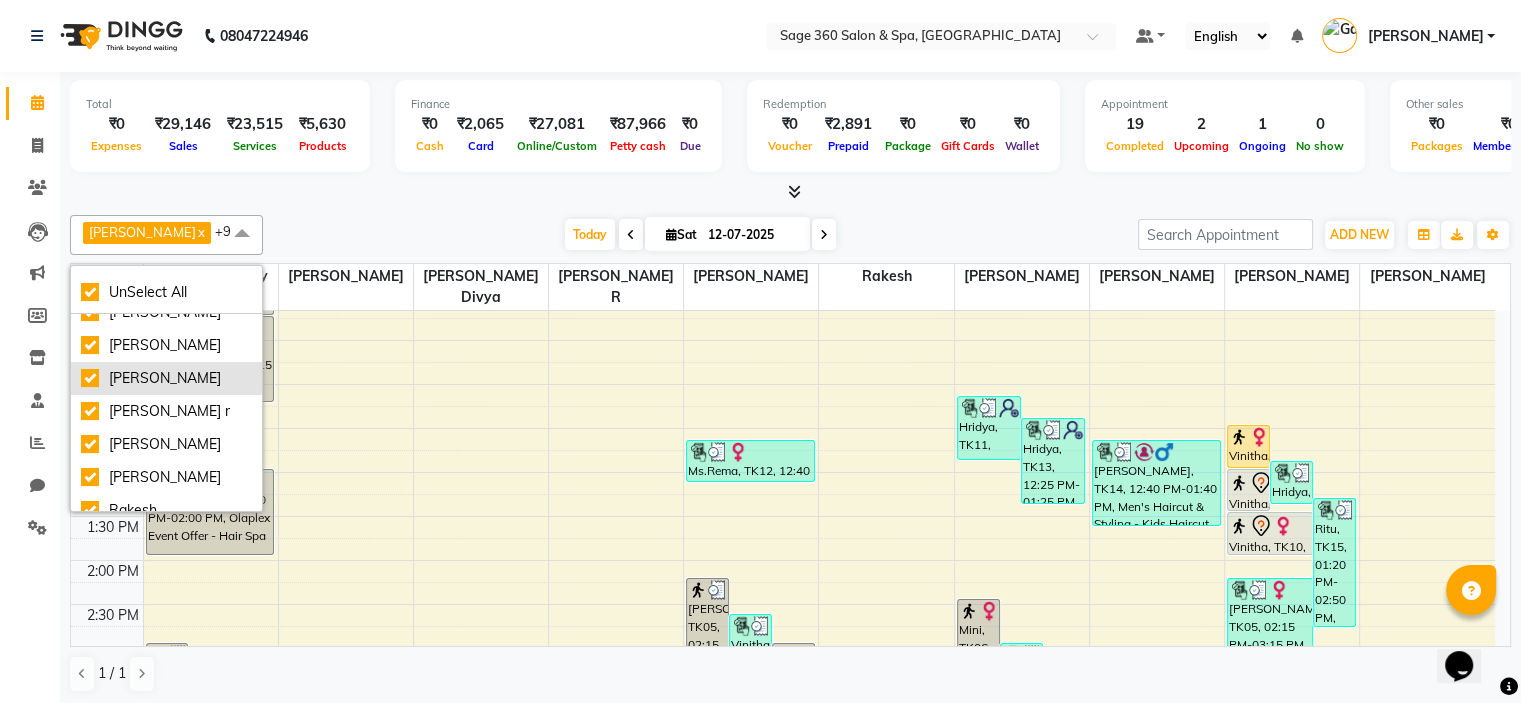 click on "[PERSON_NAME]" at bounding box center (166, 378) 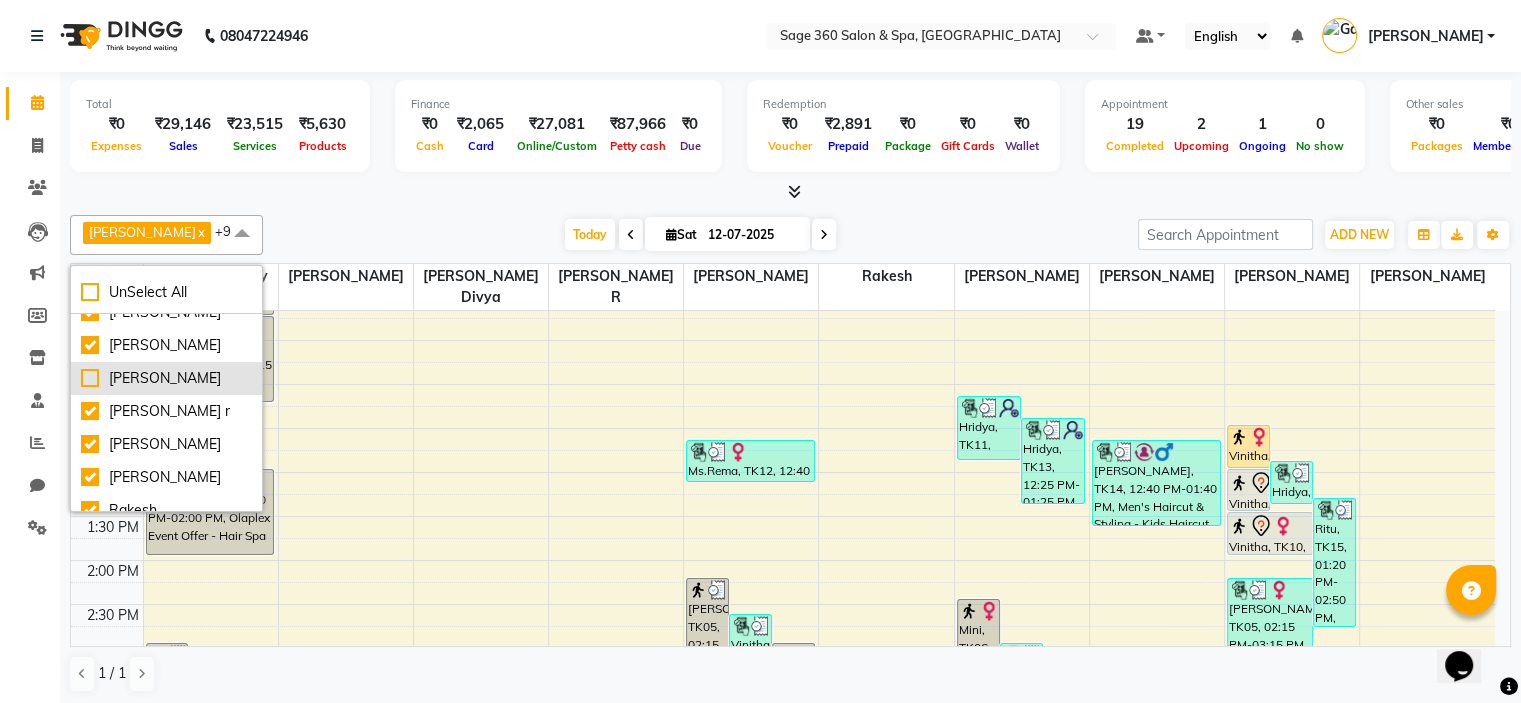 checkbox on "false" 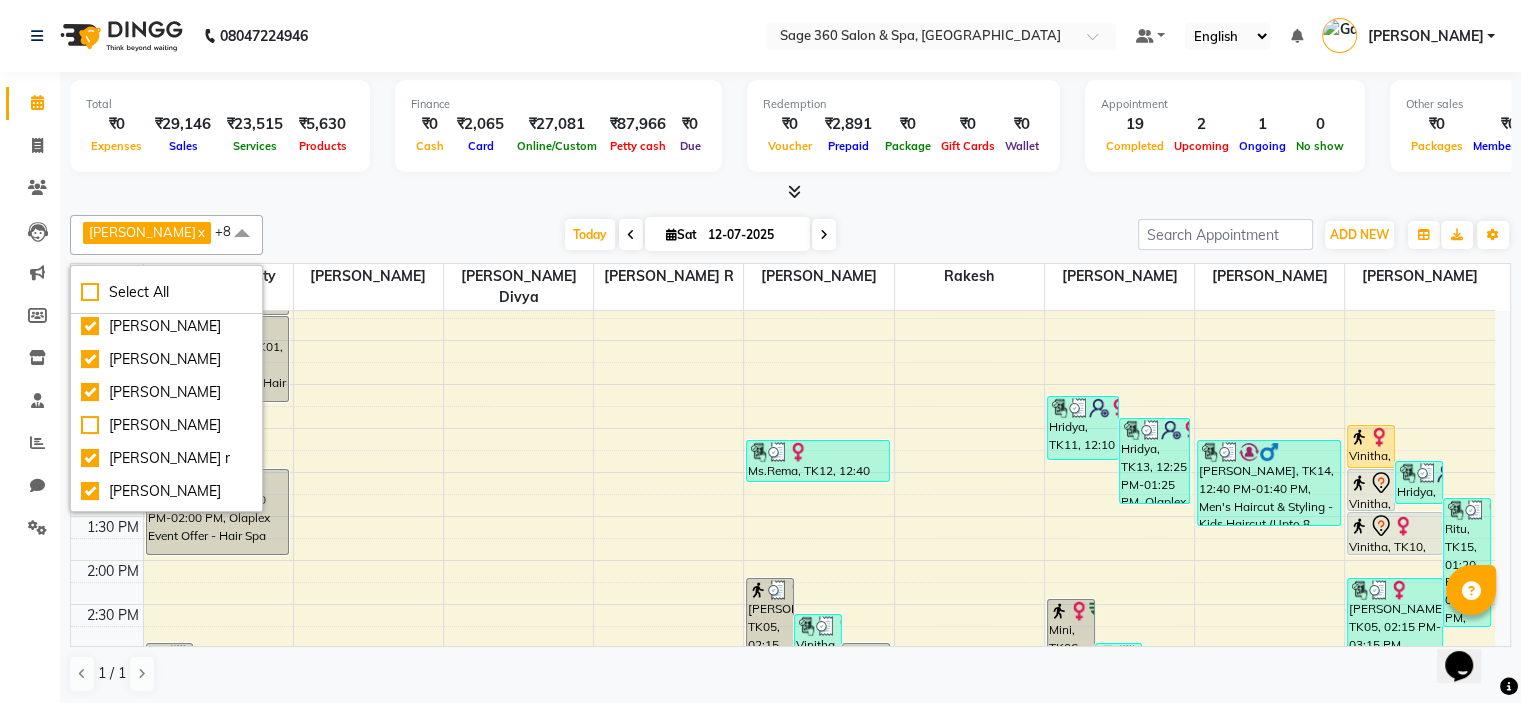 click on "[DATE]  [DATE]" at bounding box center (700, 235) 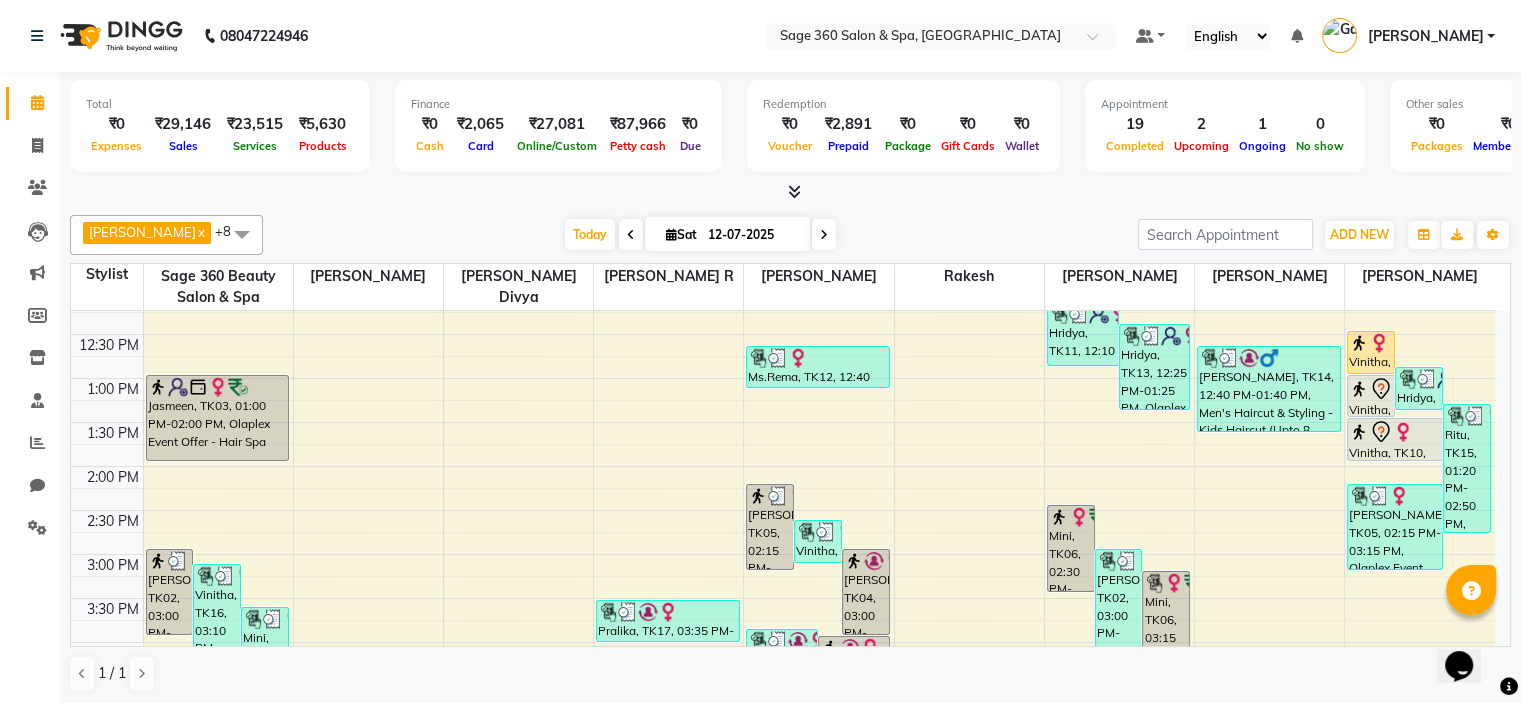 scroll, scrollTop: 379, scrollLeft: 0, axis: vertical 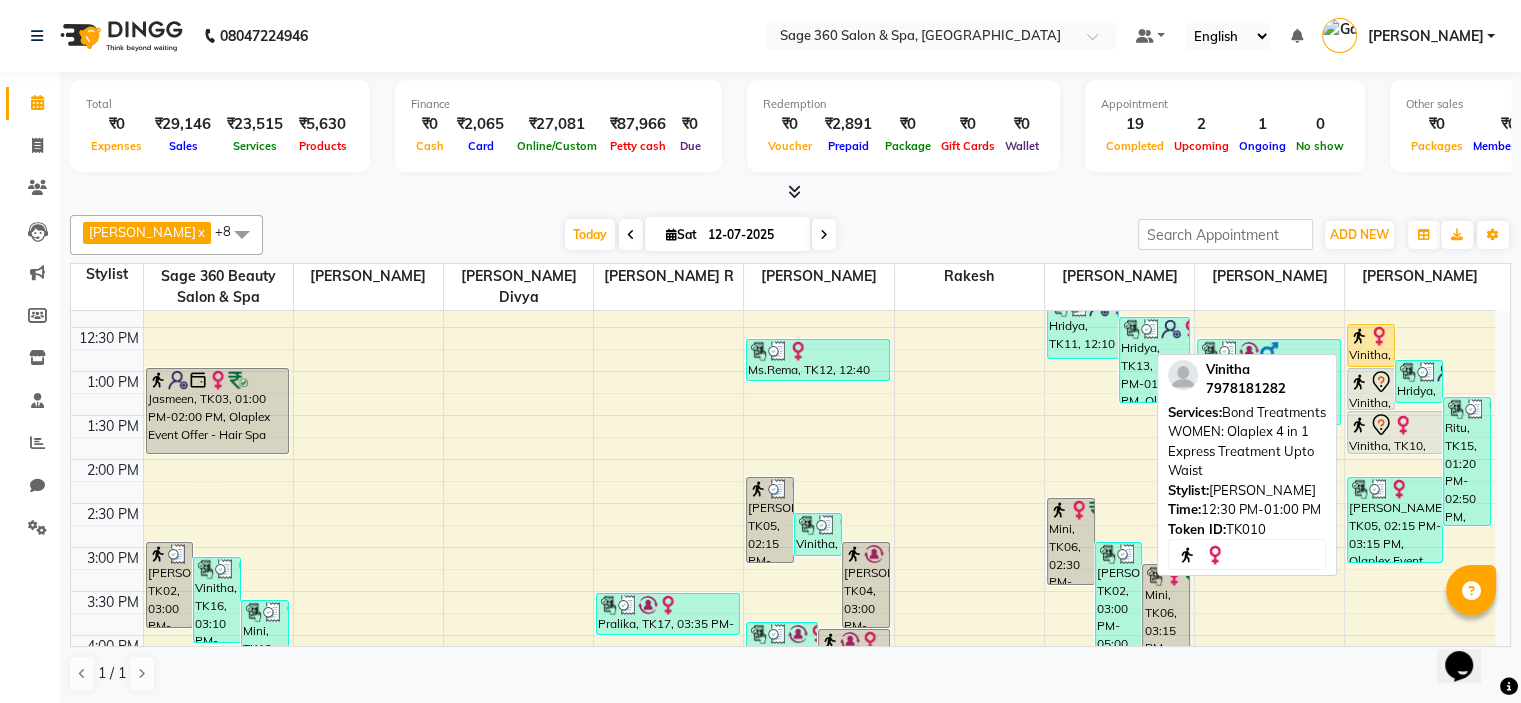 click on "Vinitha, TK10, 12:30 PM-01:00 PM, Bond Treatments WOMEN: Olaplex 4 in 1 Express Treatment Upto Waist" at bounding box center (1371, 345) 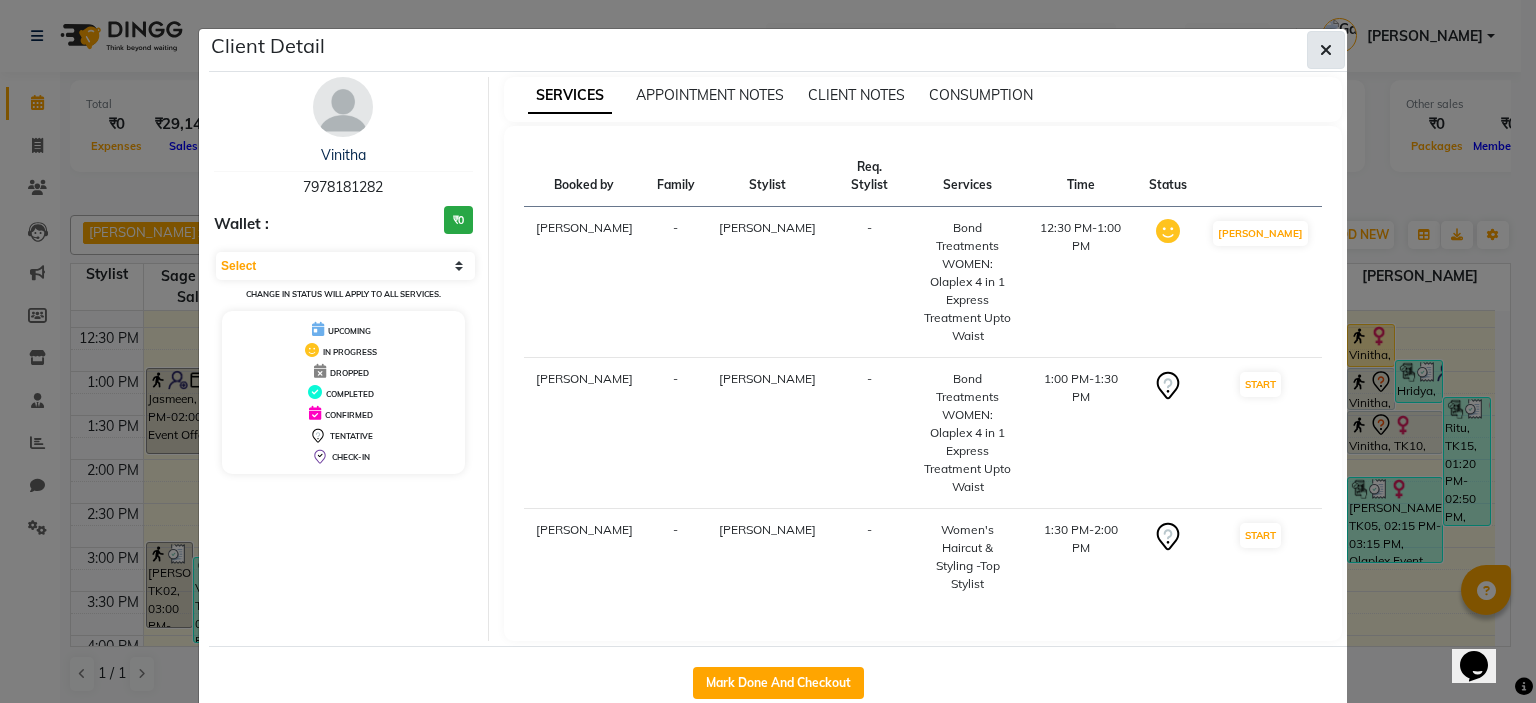 click 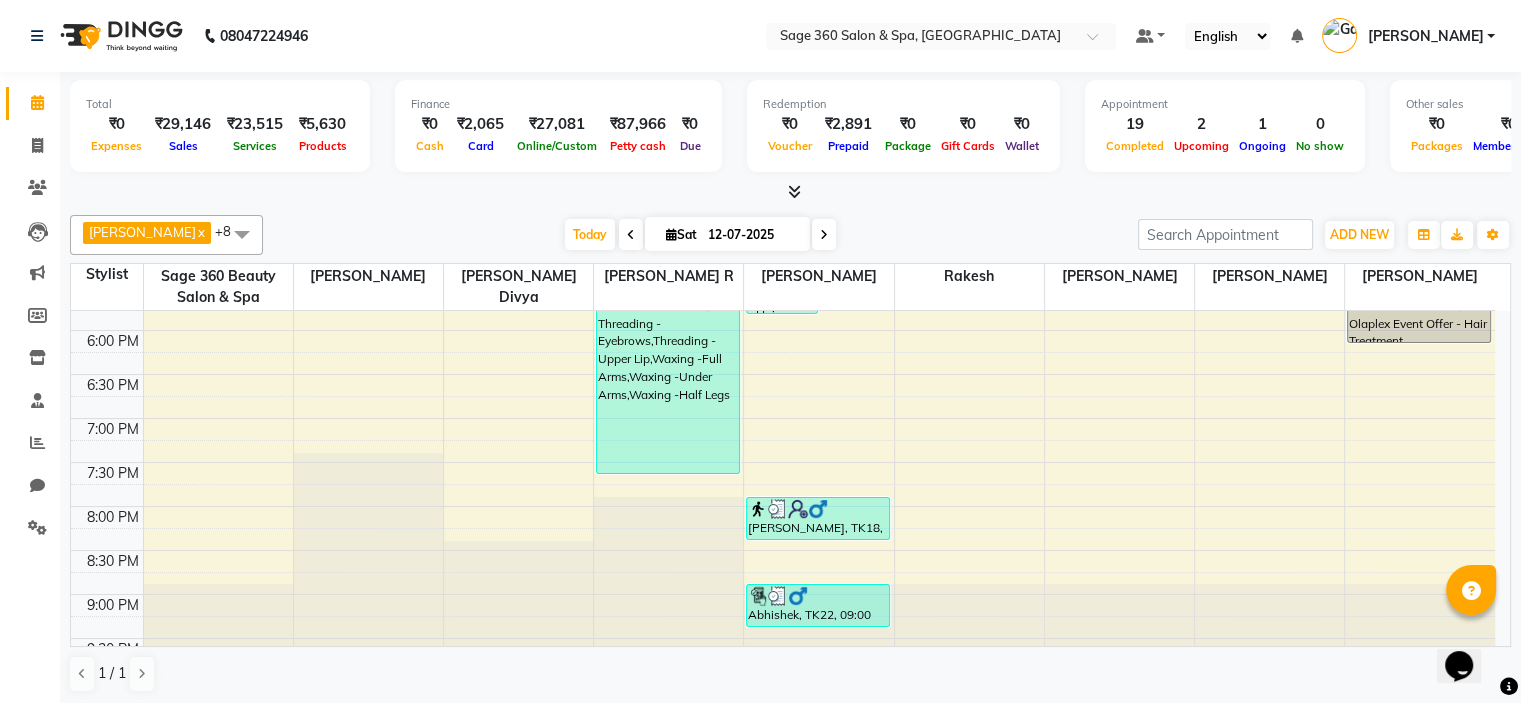 scroll, scrollTop: 884, scrollLeft: 0, axis: vertical 